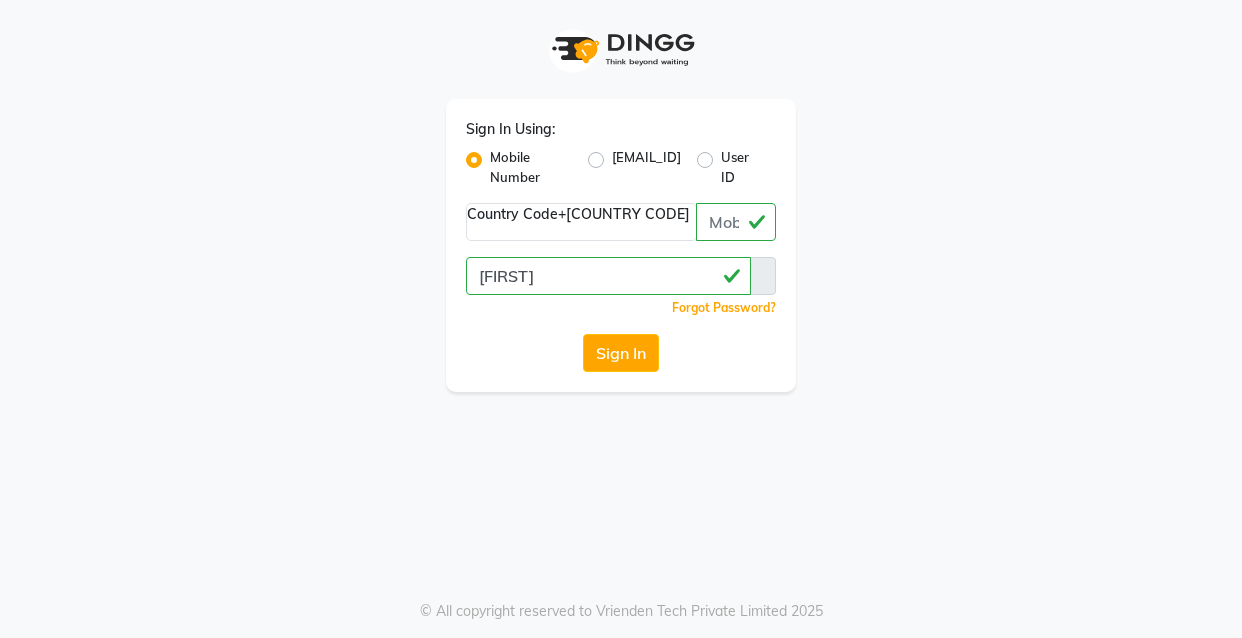 scroll, scrollTop: 0, scrollLeft: 0, axis: both 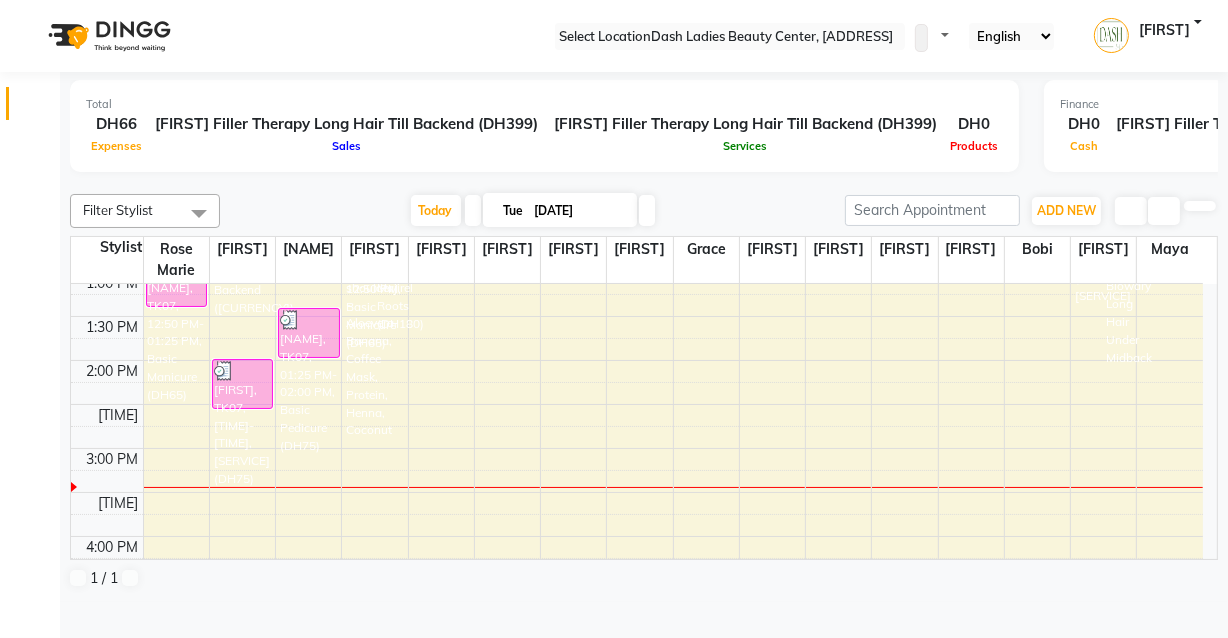 drag, startPoint x: 1057, startPoint y: 229, endPoint x: 1042, endPoint y: 249, distance: 25 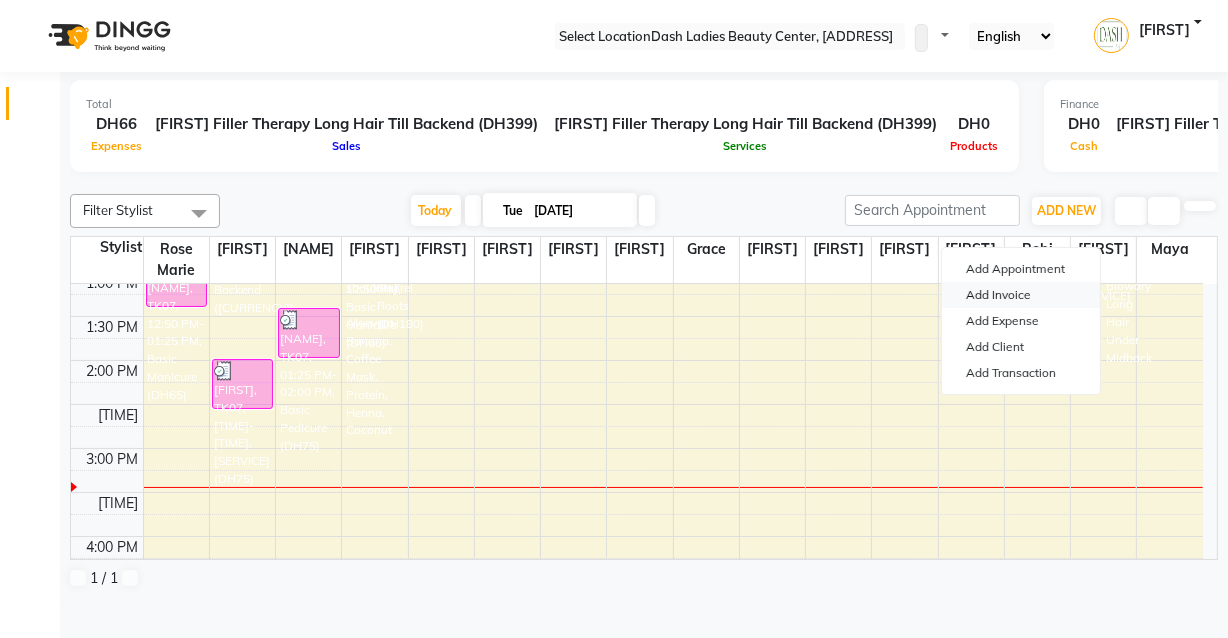 click on "Add Invoice" at bounding box center [1021, 295] 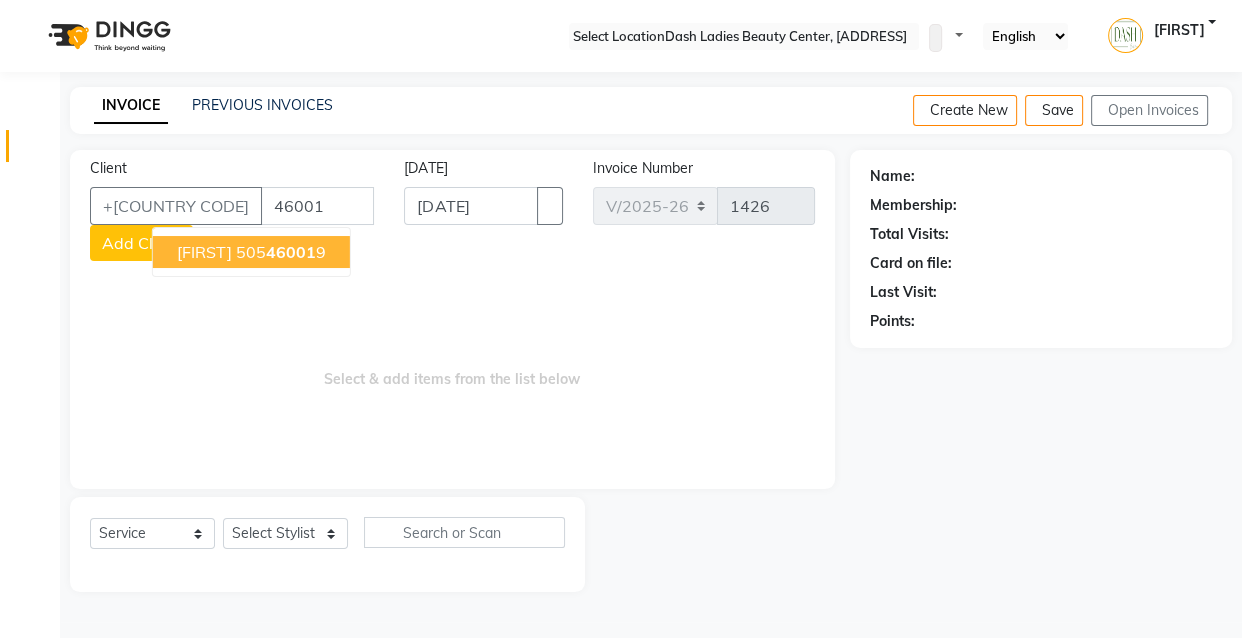 click on "[FIRST]" at bounding box center [204, 252] 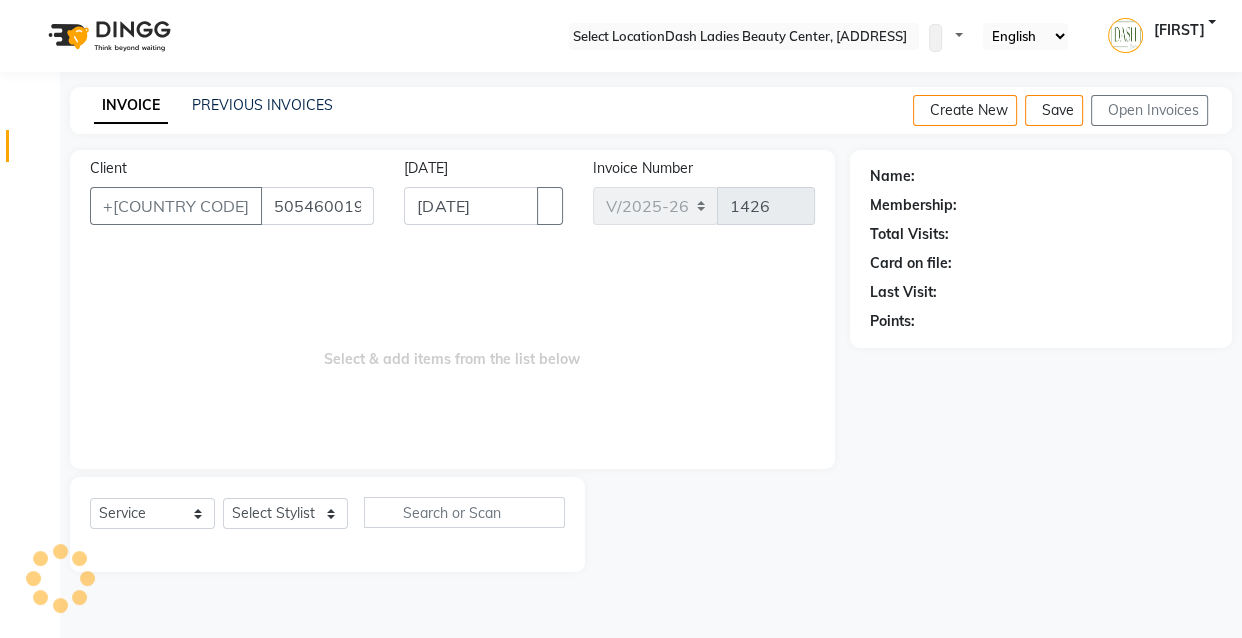 type on "505460019" 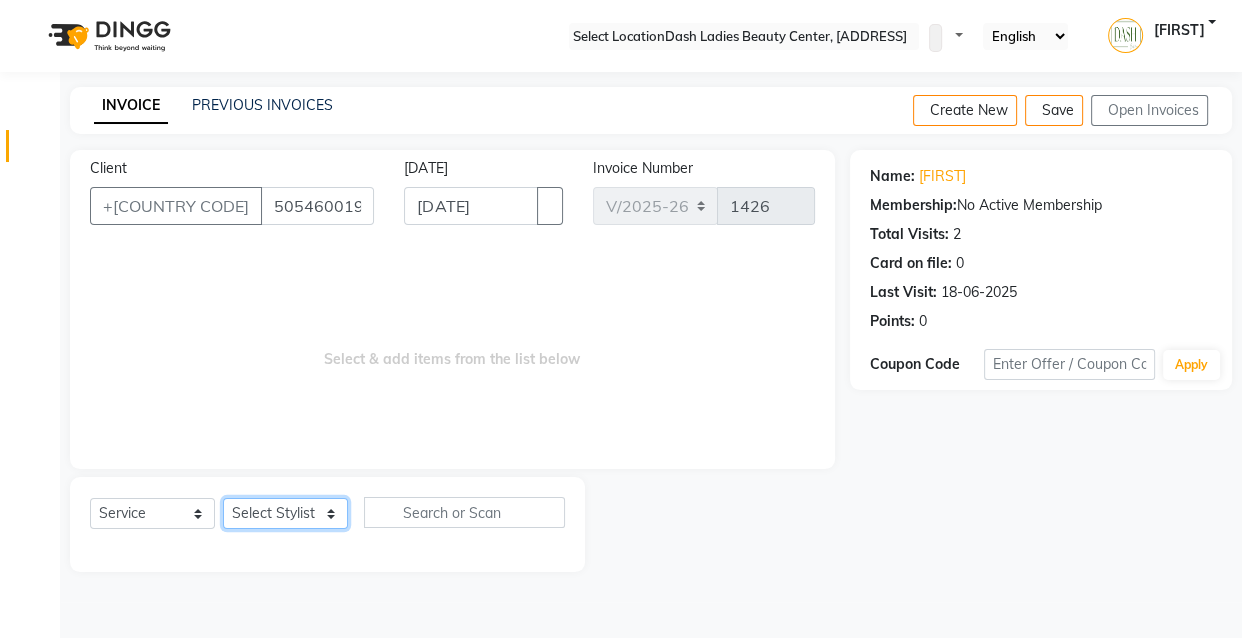 click on "Select Stylist [FIRST] [FIRST] [FIRST] [FIRST] [FIRST] [FIRST] [FIRST] [FIRST] [FIRST] [FIRST] [FIRST] [FIRST] [FIRST] [FIRST] [FIRST] [FIRST] [FIRST] [FIRST] [FIRST] [FIRST] [FIRST] [FIRST] [FIRST] [FIRST] [FIRST]" at bounding box center [285, 513] 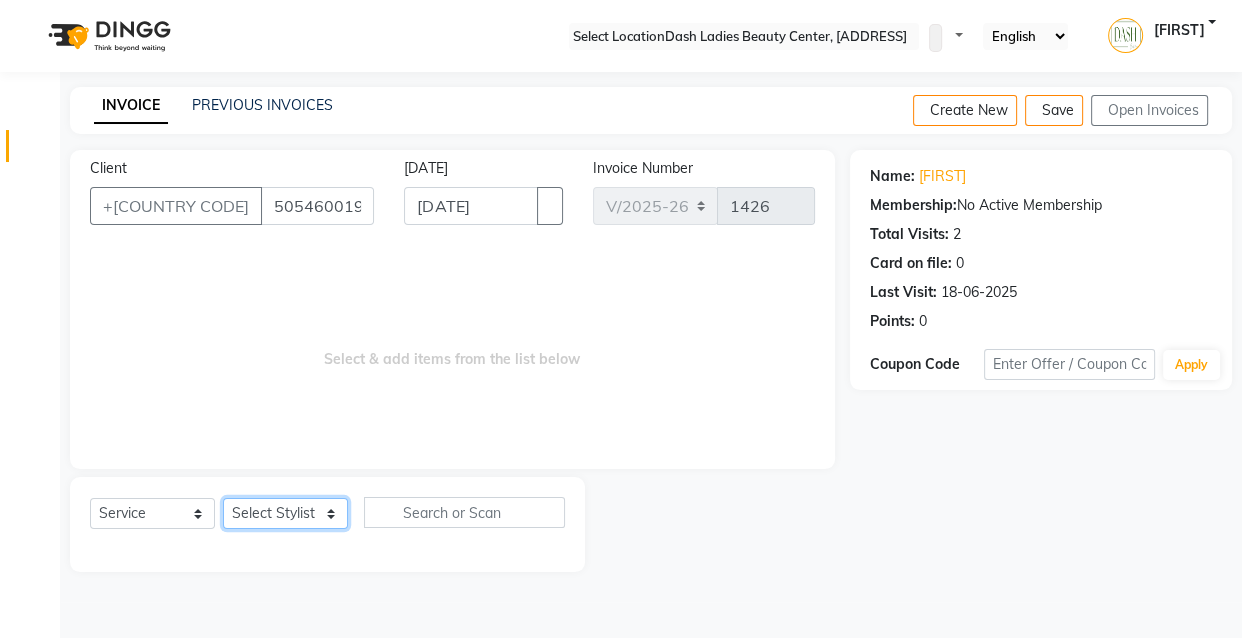 select on "81111" 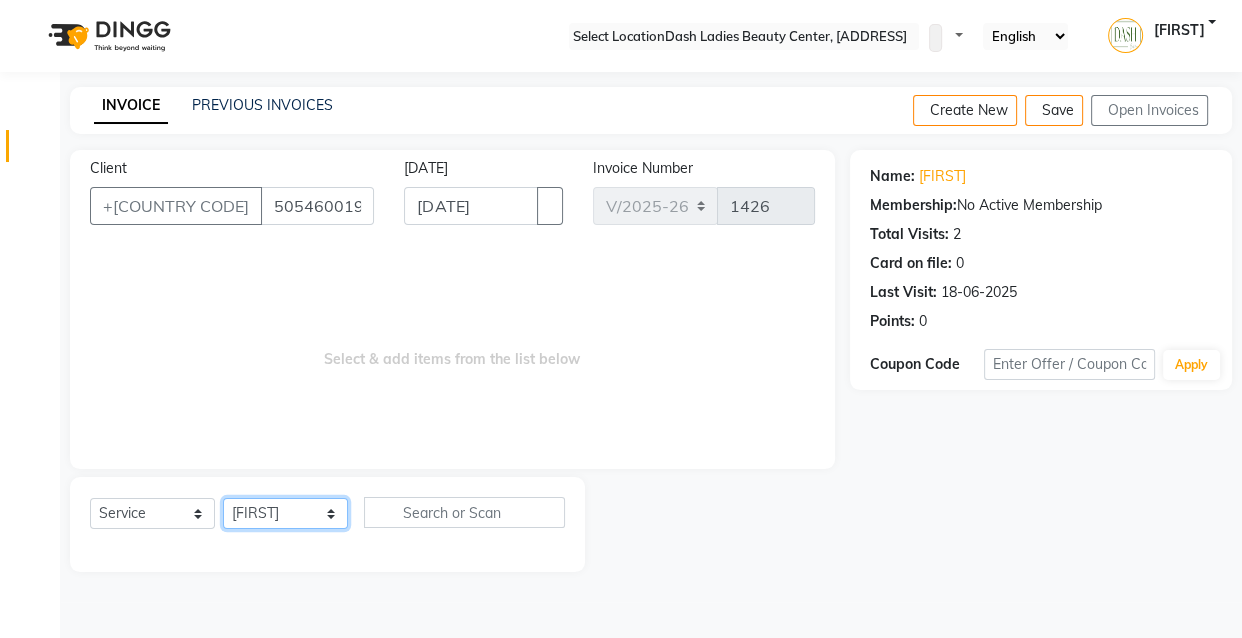 click on "Select Stylist [FIRST] [FIRST] [FIRST] [FIRST] [FIRST] [FIRST] [FIRST] [FIRST] [FIRST] [FIRST] [FIRST] [FIRST] [FIRST] [FIRST] [FIRST] [FIRST] [FIRST] [FIRST] [FIRST] [FIRST] [FIRST] [FIRST] [FIRST] [FIRST] [FIRST]" at bounding box center [285, 513] 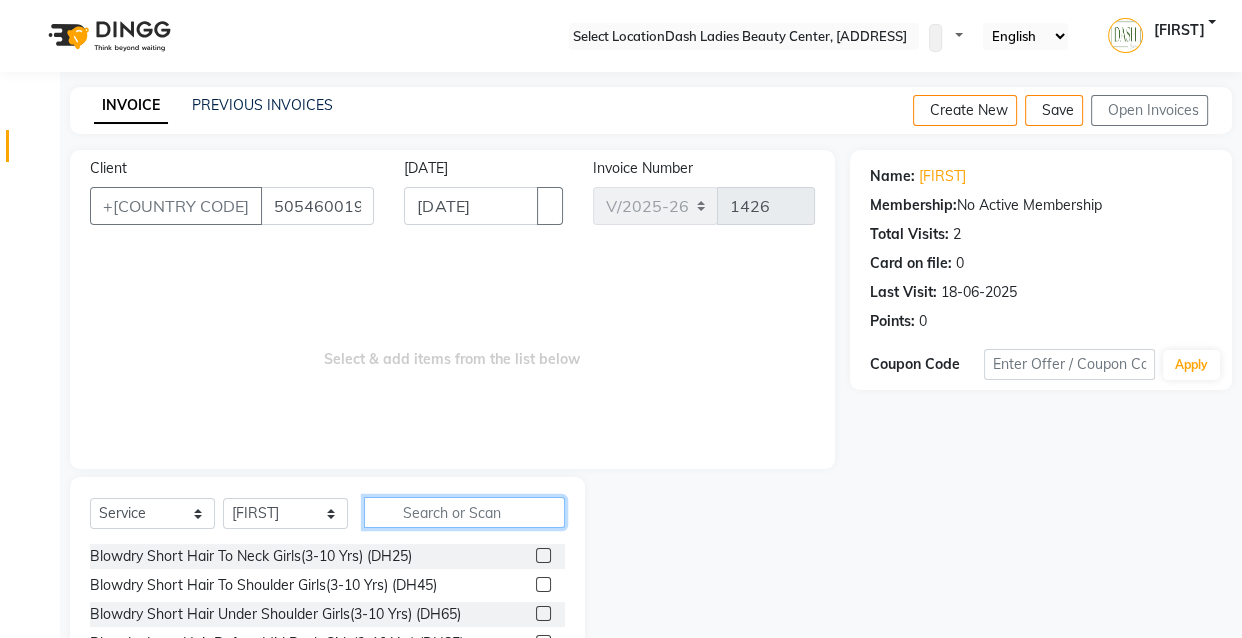 click at bounding box center [464, 512] 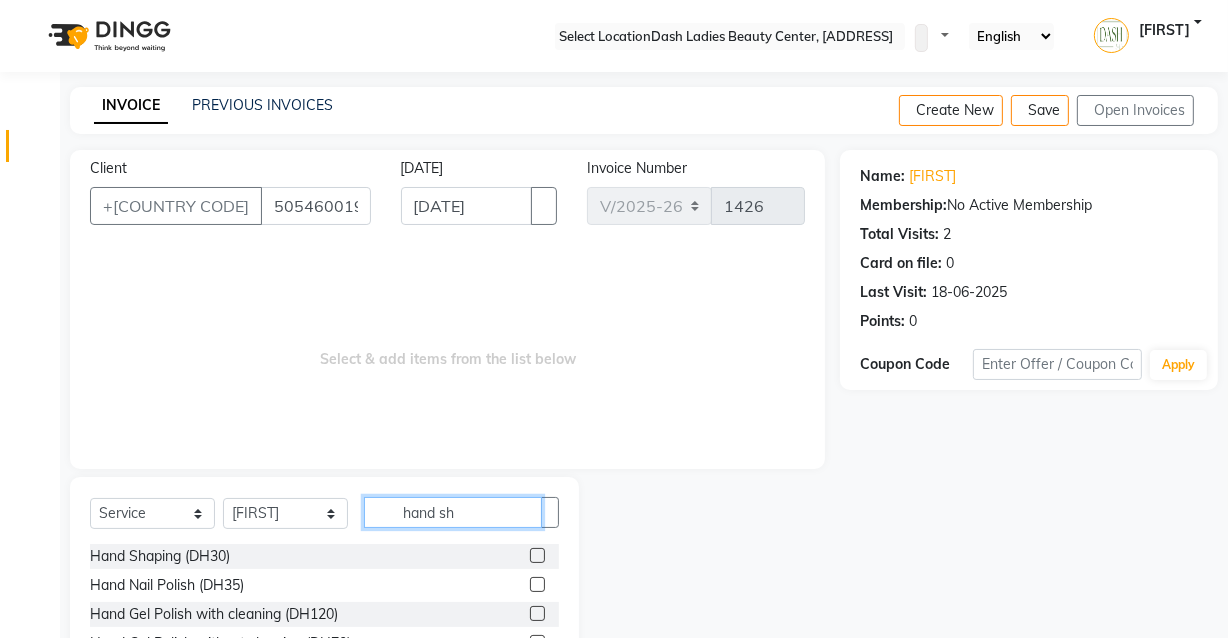 type on "hand sh" 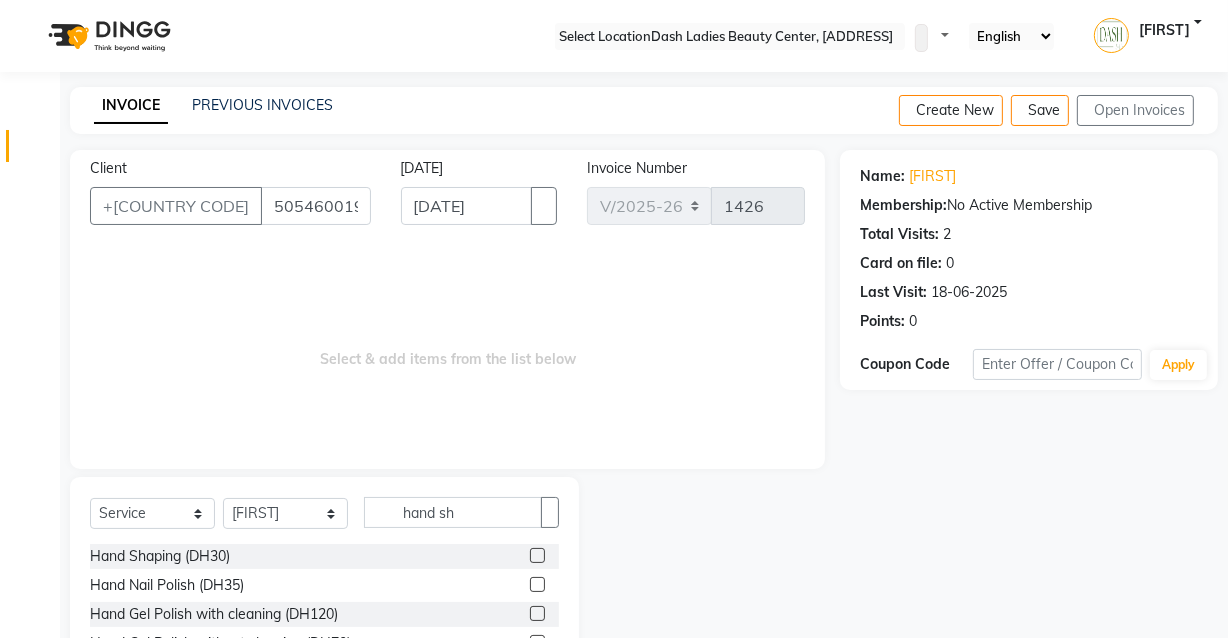 click on "Hand Shaping (DH30)" at bounding box center (324, 556) 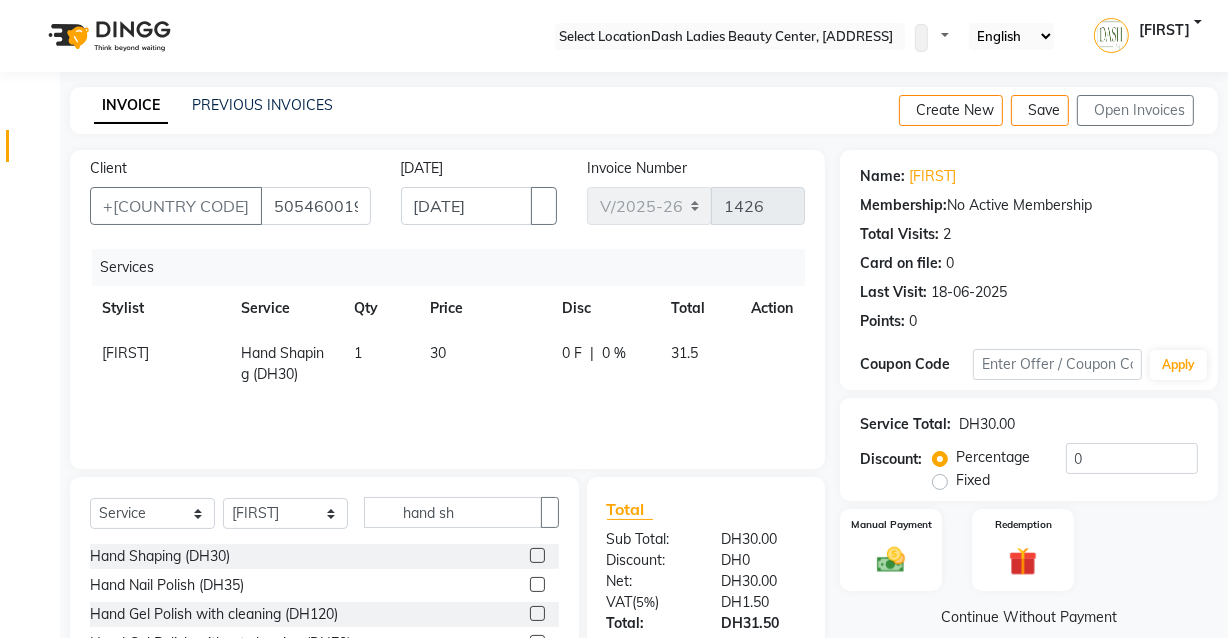 scroll, scrollTop: 163, scrollLeft: 0, axis: vertical 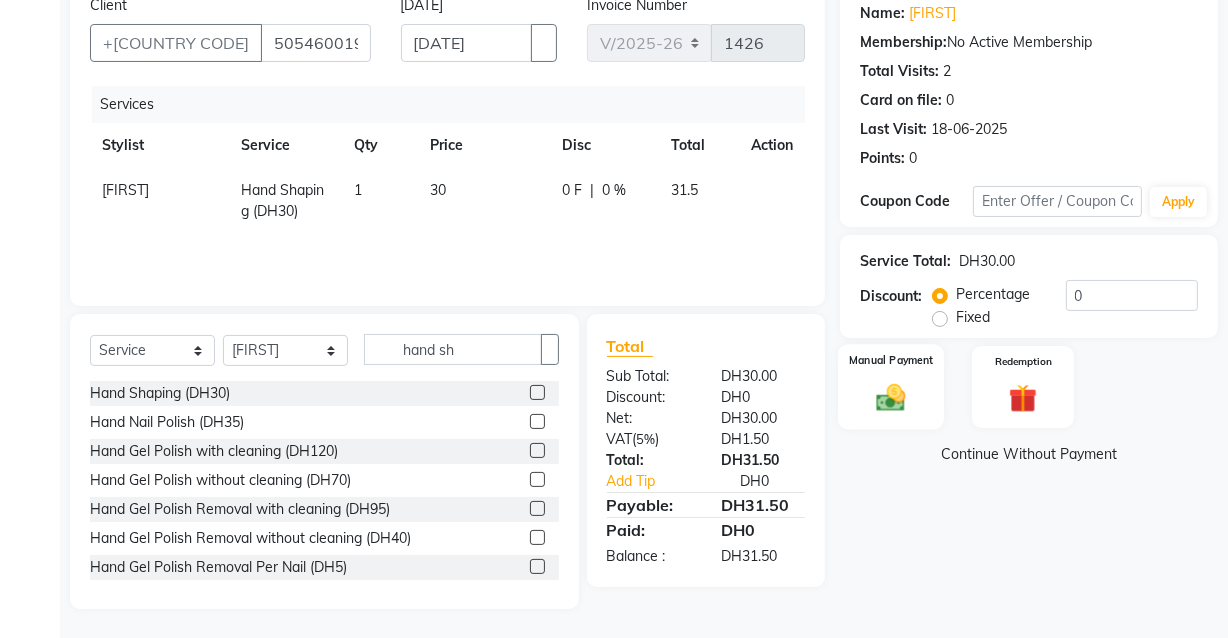click at bounding box center [891, 397] 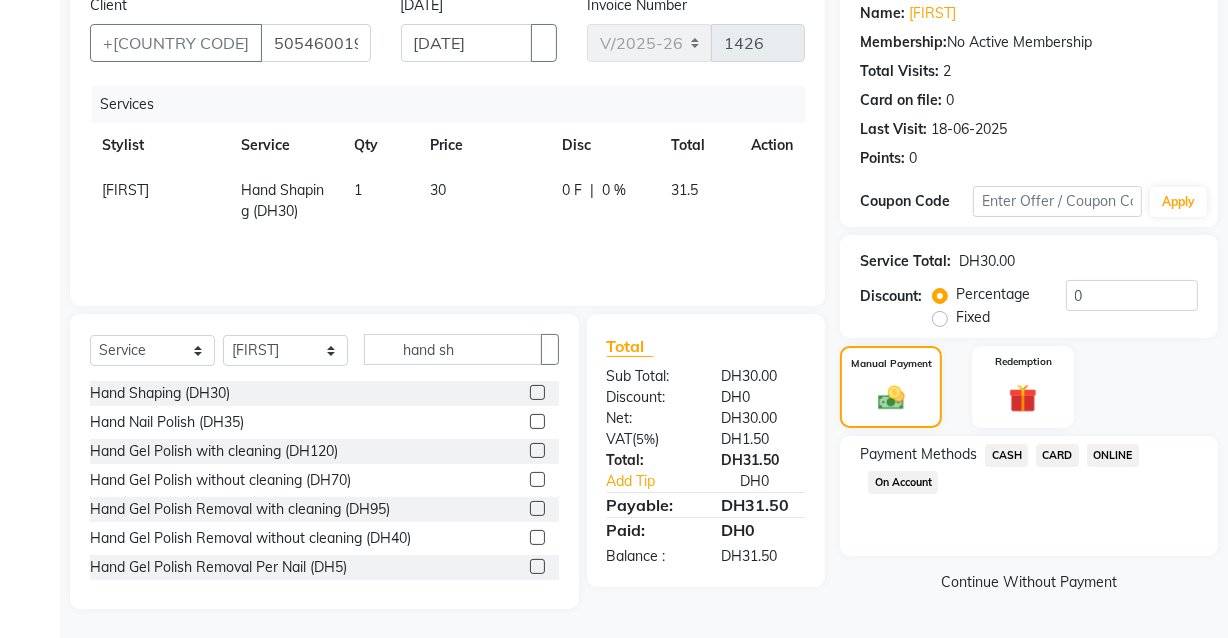 click on "CARD" at bounding box center (1006, 455) 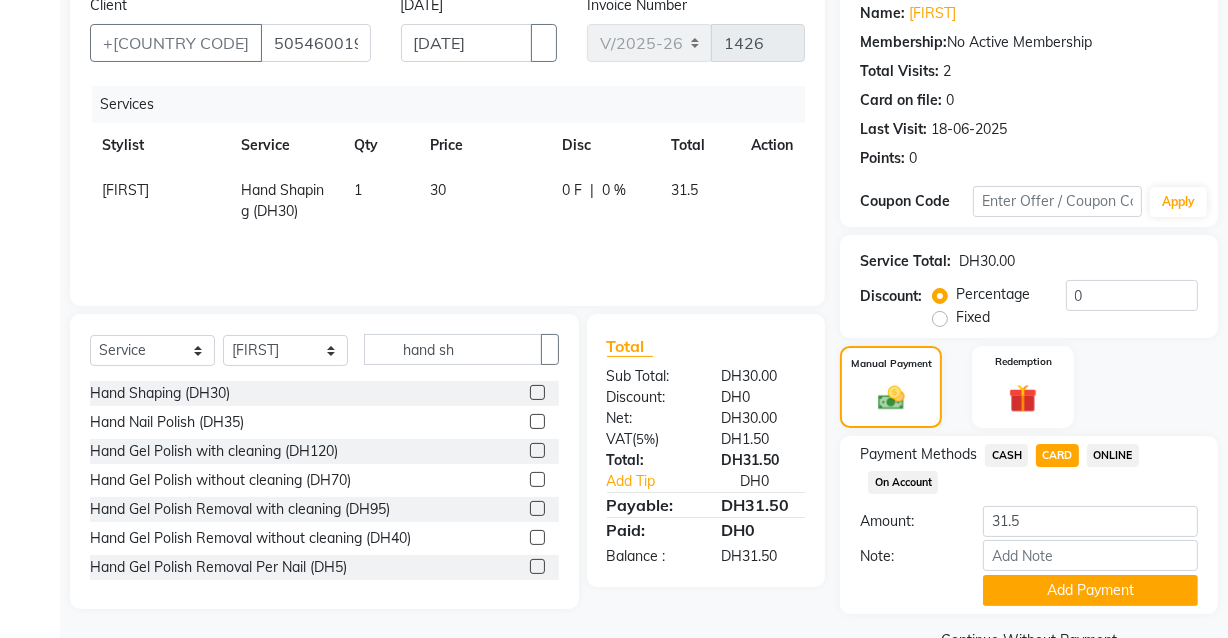 click on "CASH" at bounding box center (1006, 455) 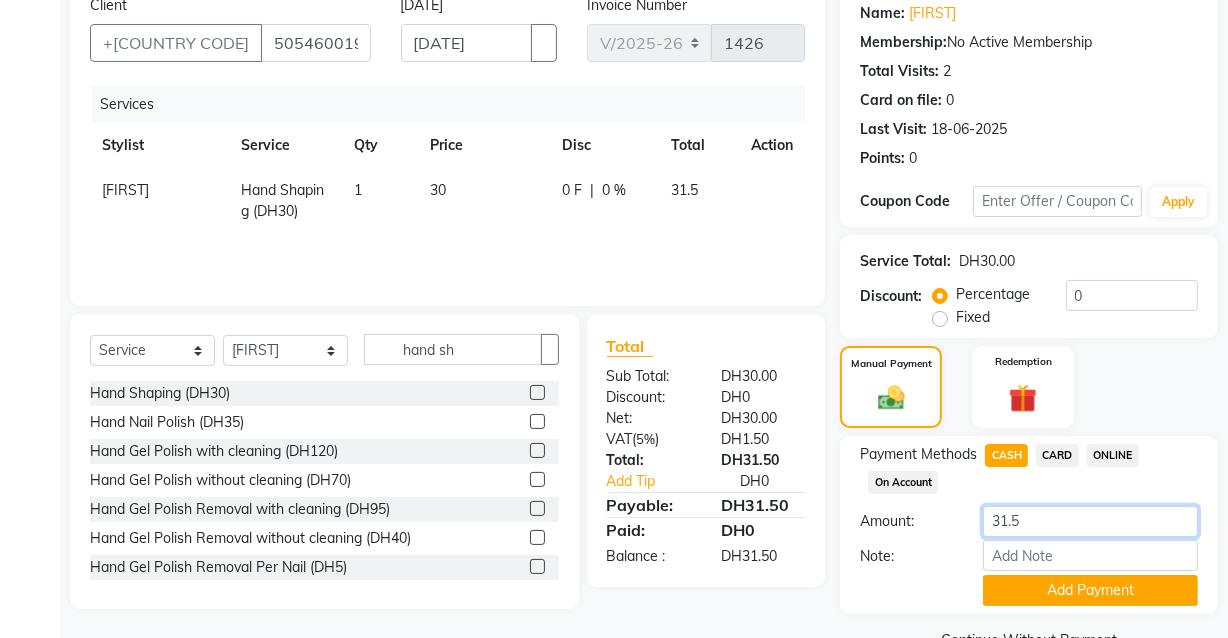 drag, startPoint x: 1063, startPoint y: 536, endPoint x: 1009, endPoint y: 543, distance: 54.451813 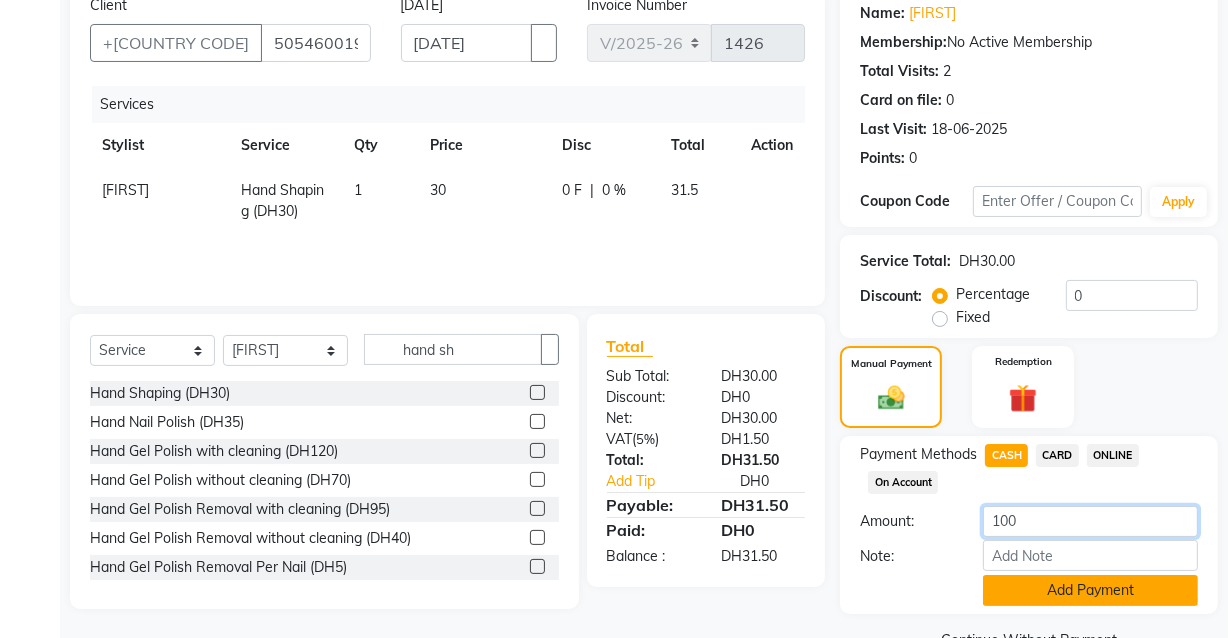 type on "100" 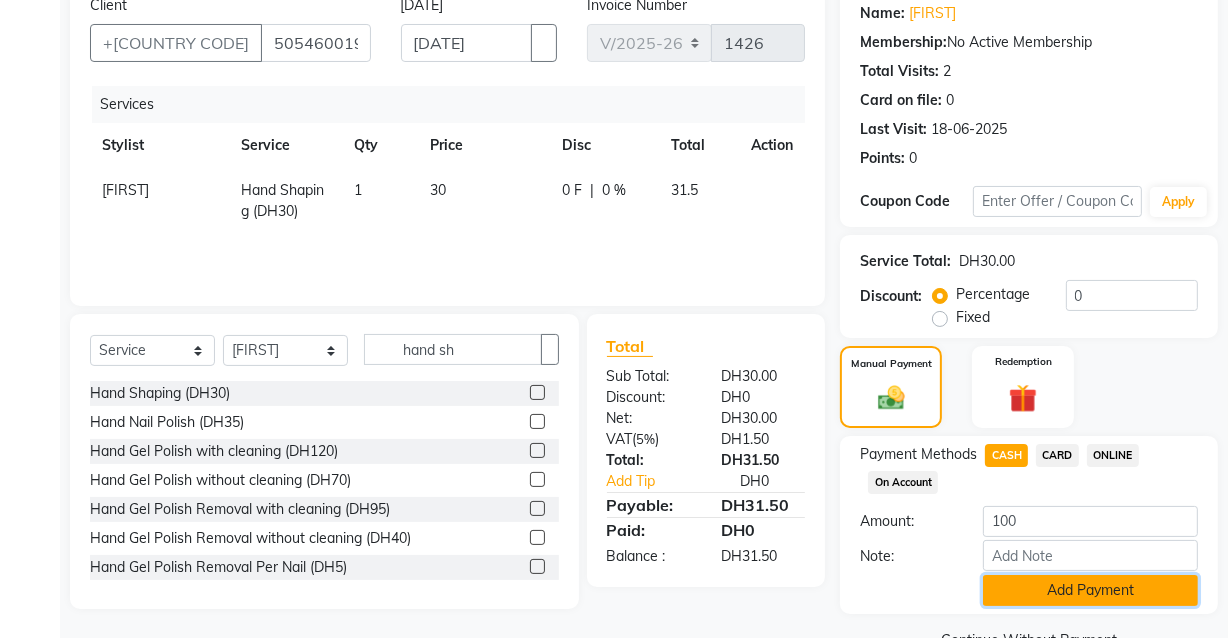 click on "Add Payment" at bounding box center (1090, 590) 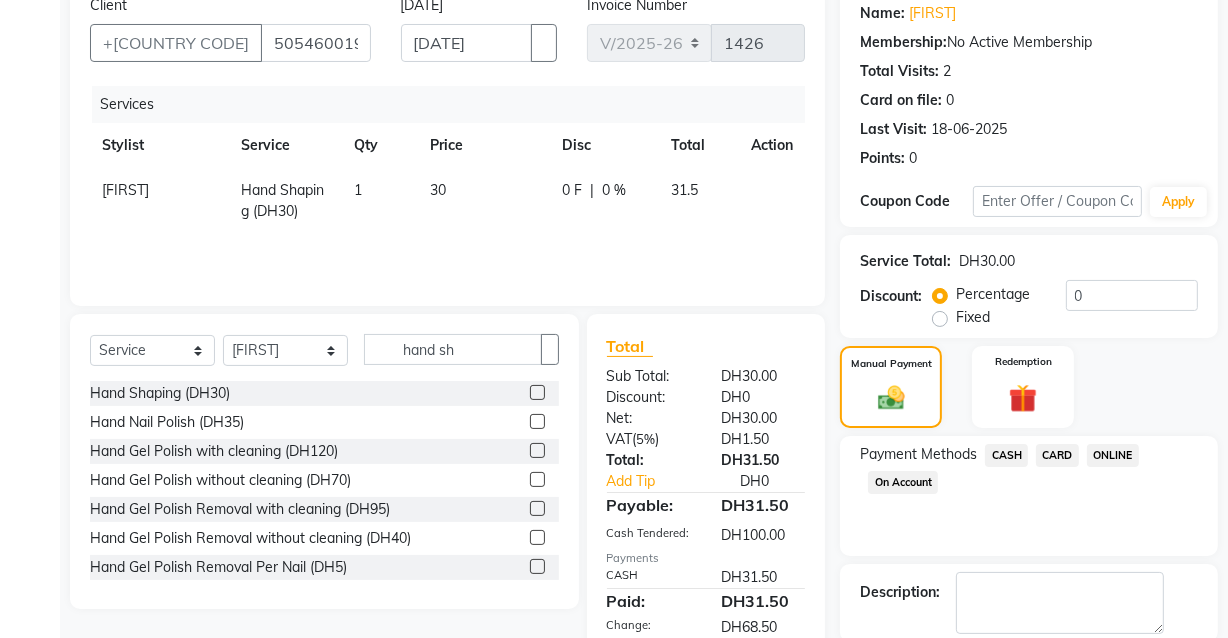scroll, scrollTop: 270, scrollLeft: 0, axis: vertical 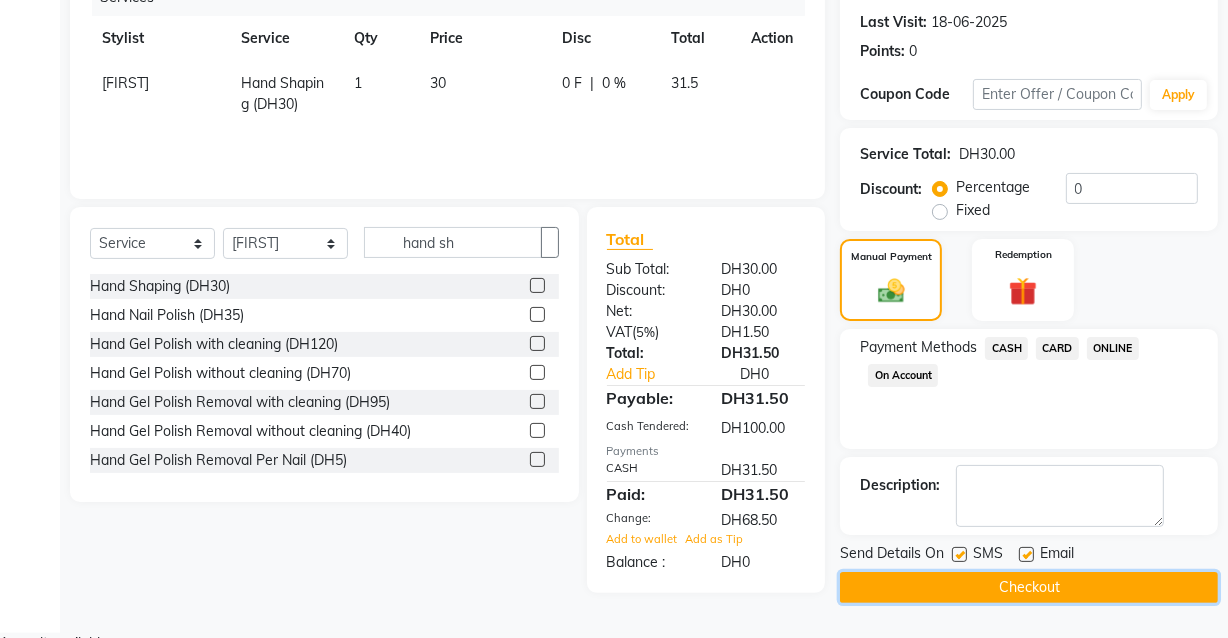 click on "Checkout" at bounding box center [1029, 587] 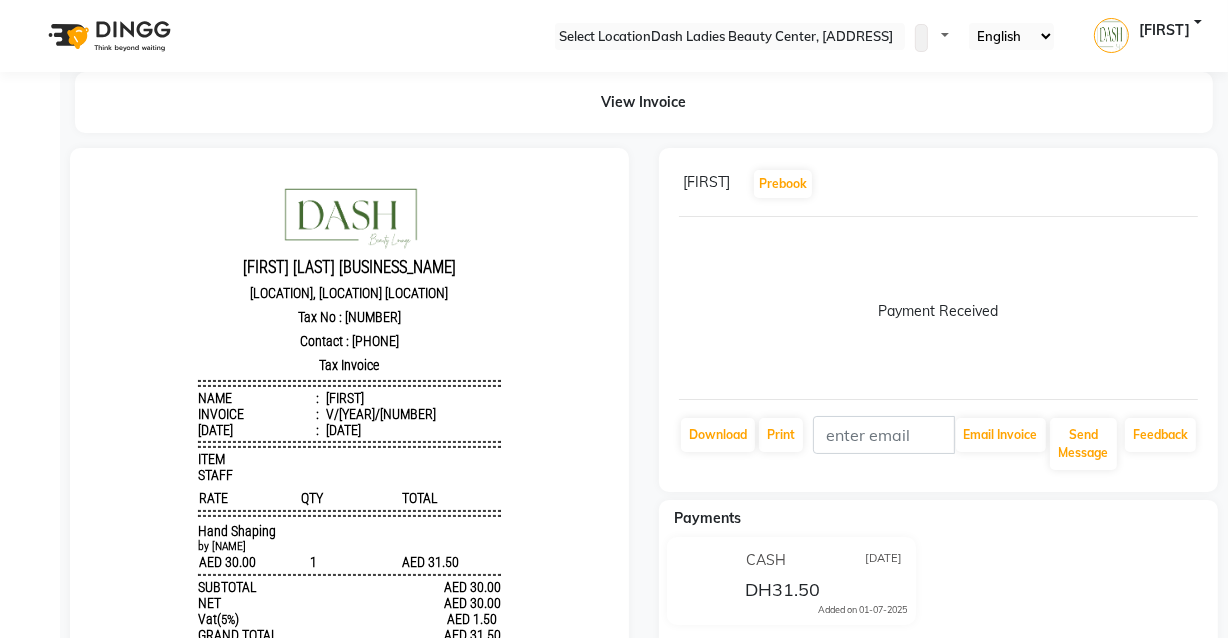 scroll, scrollTop: 0, scrollLeft: 0, axis: both 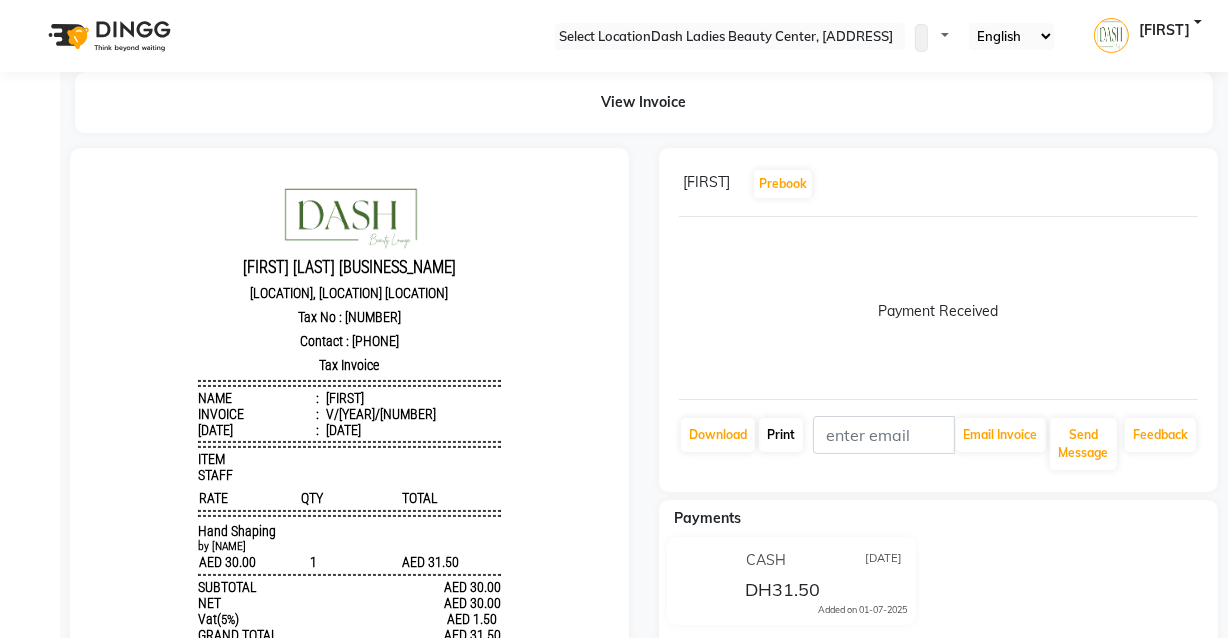 click on "Print" at bounding box center (718, 435) 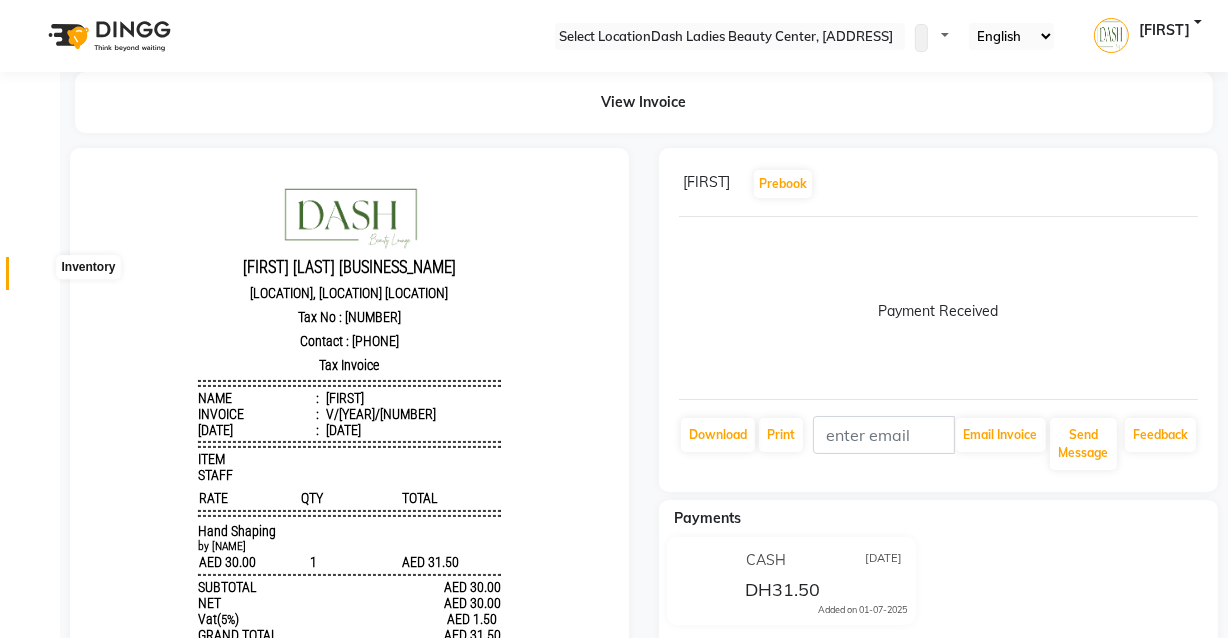 click at bounding box center [38, 278] 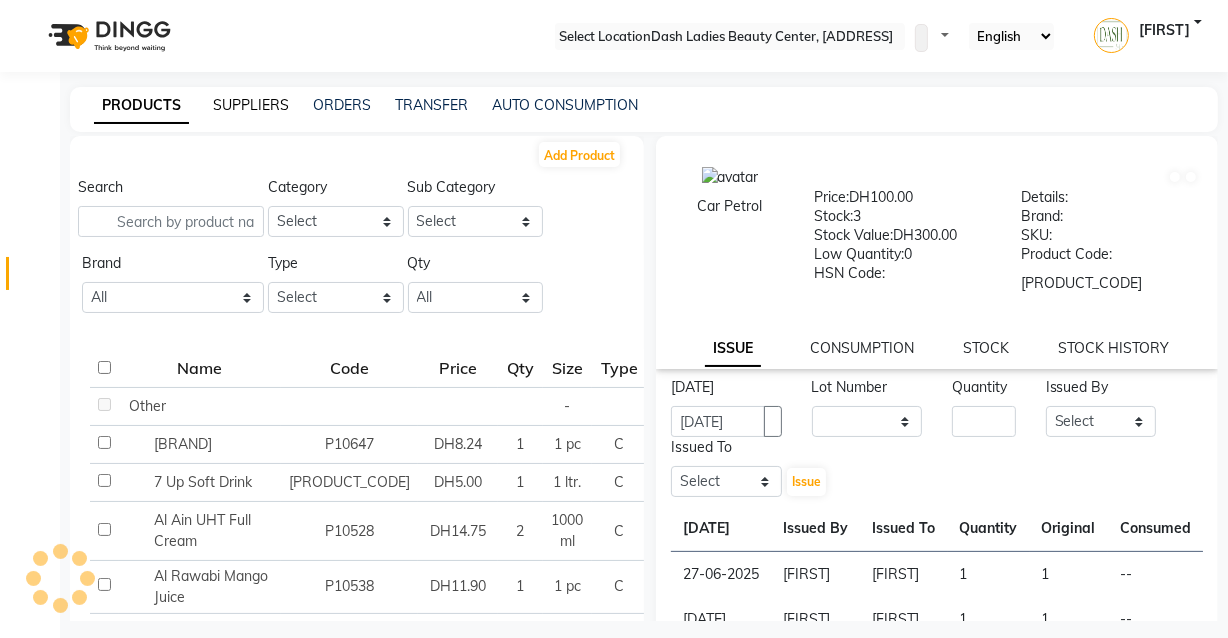 click on "SUPPLIERS" at bounding box center [251, 105] 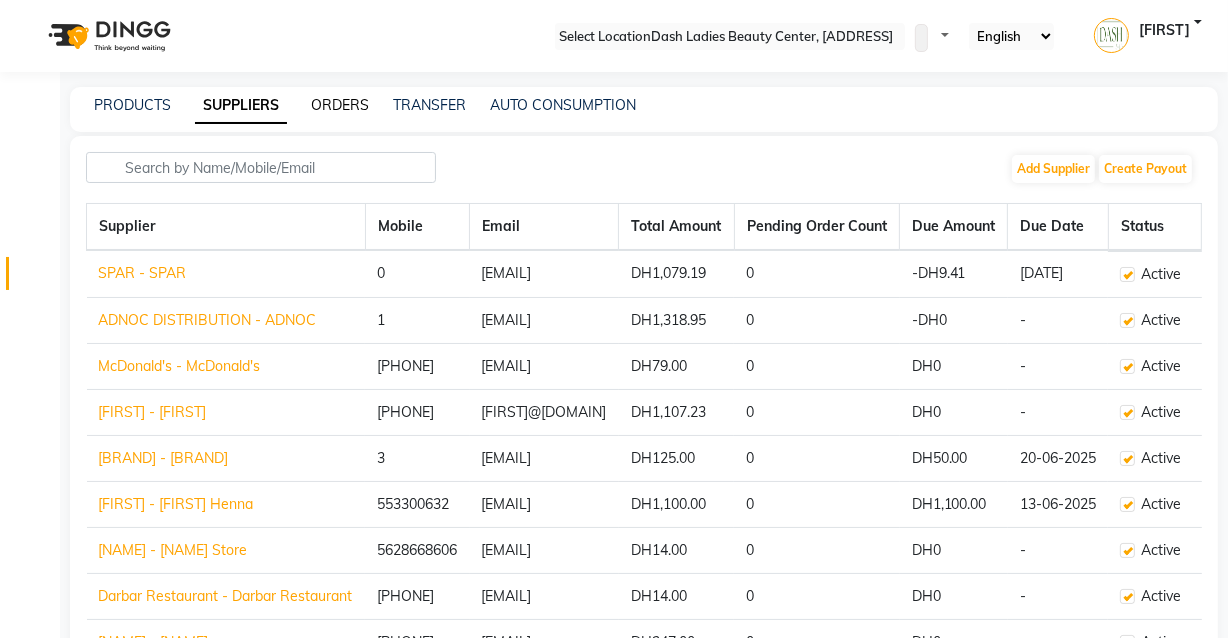 click on "PRODUCTS SUPPLIERS ORDERS TRANSFER AUTO CONSUMPTION" at bounding box center [644, 109] 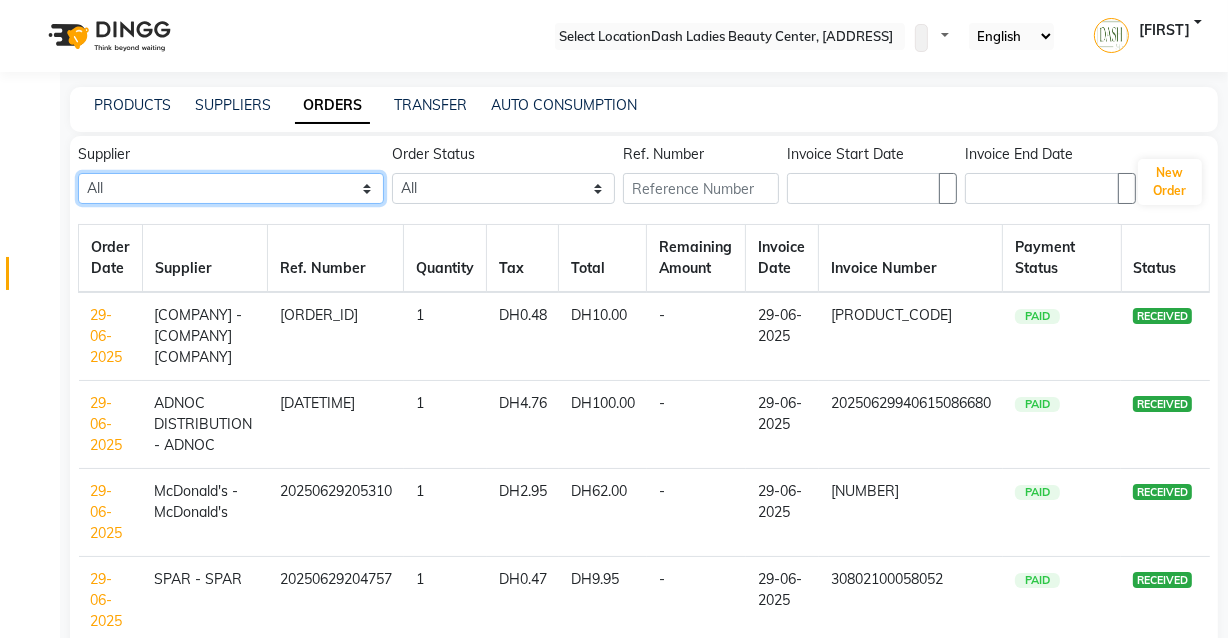 click on "All SPAR - SPAR ADNOC DISTRIBUTION - ADNOC McDonald's - McDonald's Millia Cosmetics - Millia Cosmetics BASKIN ROBBINS - Baskin Robbins Aroos Al Batul - Argos Al Batul Henna Rashid Abdulla Grocery - Rashid Abdulla Grocery Store Darbar Restaurant - Darbar Restaurant The Beauty Shop - The Beauty Shop Alpha med General Trading - Alphamed Golden Lili Cosmetics Trading Al Bushra LLC - Al Bushra Stationery & Toys & Confectioneries LLC GAME PLANET - Game Planet NAZIH - Nazih Beauty Supplies Co. L.L.C.JIMI GIFT MARKET LLC - JIMI GIFT MARKET" at bounding box center [231, 188] 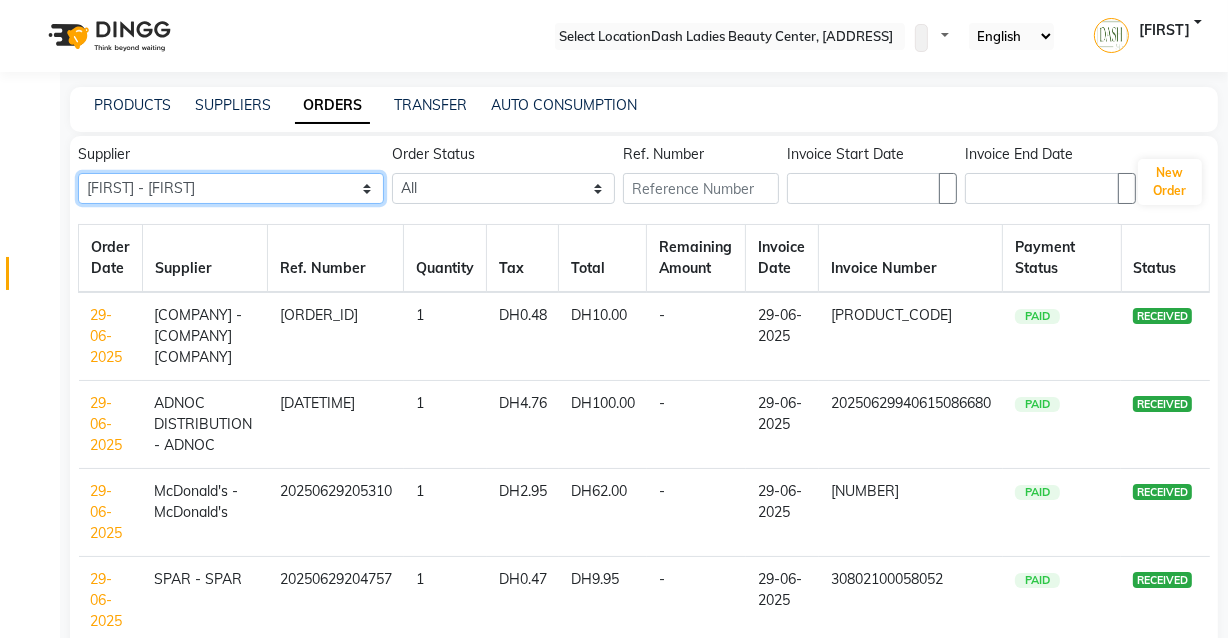 click on "All SPAR - SPAR ADNOC DISTRIBUTION - ADNOC McDonald's - McDonald's Millia Cosmetics - Millia Cosmetics BASKIN ROBBINS - Baskin Robbins Aroos Al Batul - Argos Al Batul Henna Rashid Abdulla Grocery - Rashid Abdulla Grocery Store Darbar Restaurant - Darbar Restaurant The Beauty Shop - The Beauty Shop Alpha med General Trading - Alphamed Golden Lili Cosmetics Trading Al Bushra LLC - Al Bushra Stationery & Toys & Confectioneries LLC GAME PLANET - Game Planet NAZIH - Nazih Beauty Supplies Co. L.L.C.JIMI GIFT MARKET LLC - JIMI GIFT MARKET" at bounding box center (231, 188) 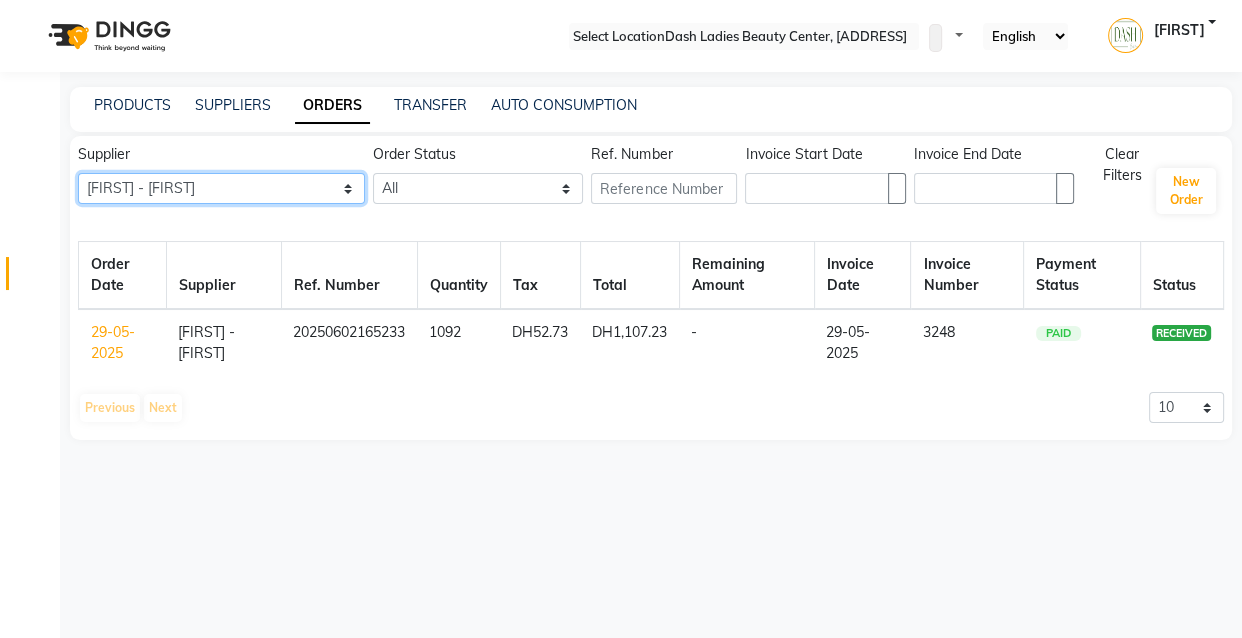 click on "All SPAR - SPAR ADNOC DISTRIBUTION - ADNOC McDonald's - McDonald's Millia Cosmetics - Millia Cosmetics BASKIN ROBBINS - Baskin Robbins Aroos Al Batul - Argos Al Batul Henna Rashid Abdulla Grocery - Rashid Abdulla Grocery Store Darbar Restaurant - Darbar Restaurant The Beauty Shop - The Beauty Shop Alpha med General Trading - Alphamed Golden Lili Cosmetics Trading Al Bushra LLC - Al Bushra Stationery & Toys & Confectioneries LLC GAME PLANET - Game Planet NAZIH - Nazih Beauty Supplies Co. L.L.C.JIMI GIFT MARKET LLC - JIMI GIFT MARKET" at bounding box center (221, 188) 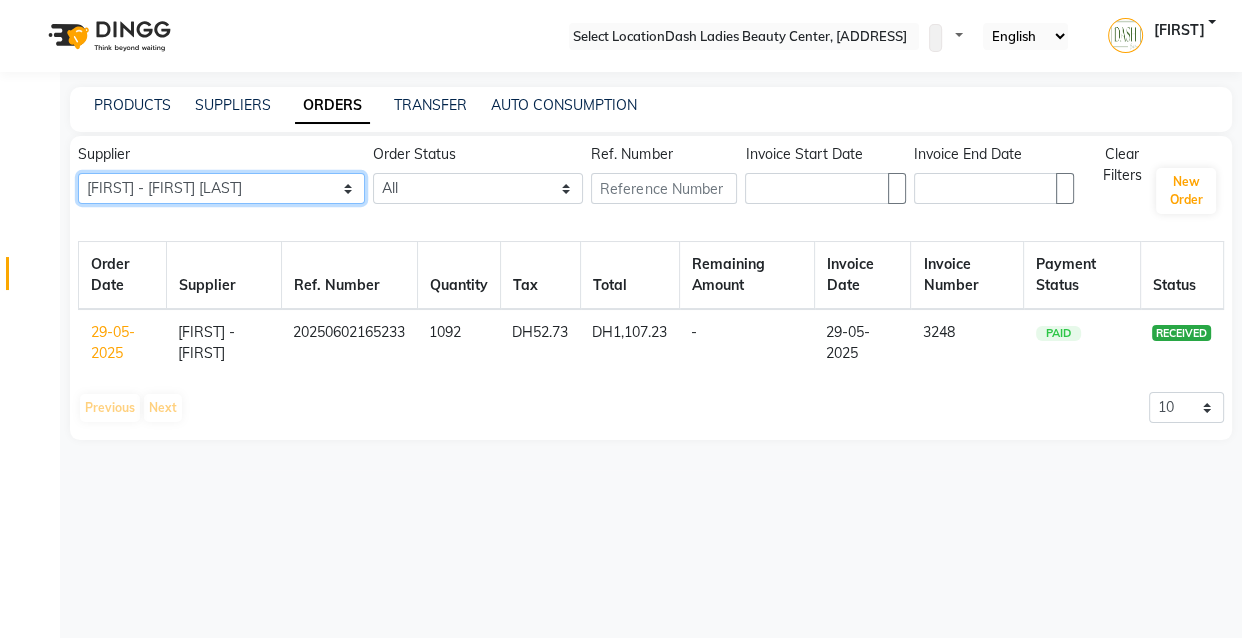 click on "All SPAR - SPAR ADNOC DISTRIBUTION - ADNOC McDonald's - McDonald's Millia Cosmetics - Millia Cosmetics BASKIN ROBBINS - Baskin Robbins Aroos Al Batul - Argos Al Batul Henna Rashid Abdulla Grocery - Rashid Abdulla Grocery Store Darbar Restaurant - Darbar Restaurant The Beauty Shop - The Beauty Shop Alpha med General Trading - Alphamed Golden Lili Cosmetics Trading Al Bushra LLC - Al Bushra Stationery & Toys & Confectioneries LLC GAME PLANET - Game Planet NAZIH - Nazih Beauty Supplies Co. L.L.C.JIMI GIFT MARKET LLC - JIMI GIFT MARKET" at bounding box center (221, 188) 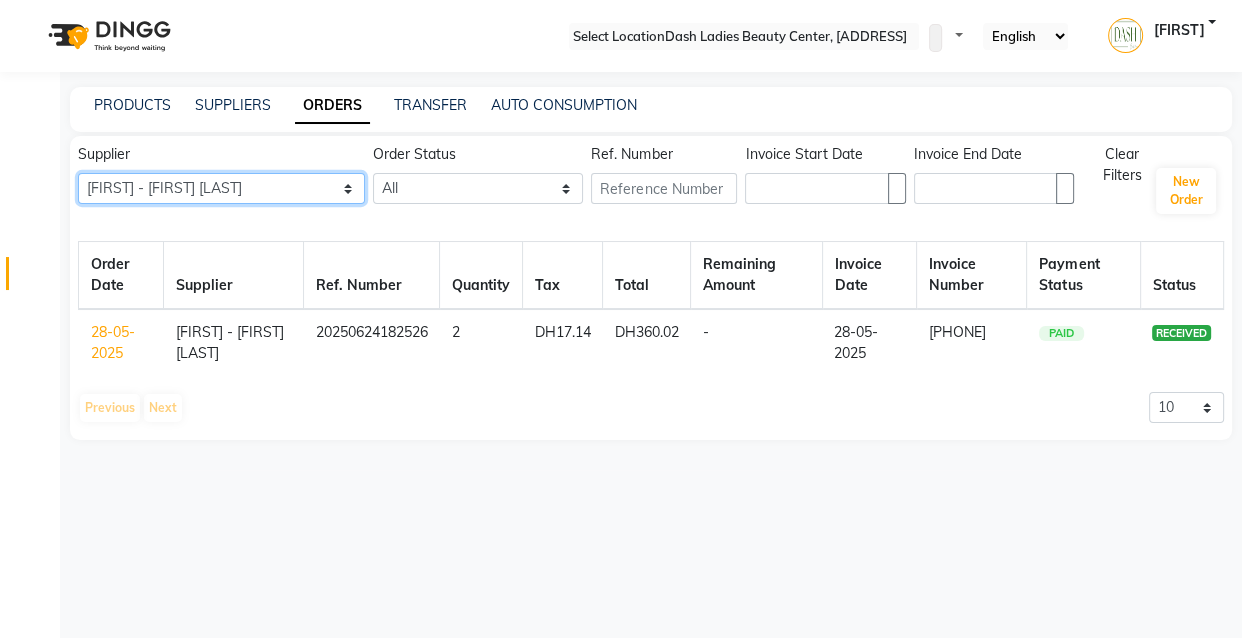 click on "All SPAR - SPAR ADNOC DISTRIBUTION - ADNOC McDonald's - McDonald's Millia Cosmetics - Millia Cosmetics BASKIN ROBBINS - Baskin Robbins Aroos Al Batul - Argos Al Batul Henna Rashid Abdulla Grocery - Rashid Abdulla Grocery Store Darbar Restaurant - Darbar Restaurant The Beauty Shop - The Beauty Shop Alpha med General Trading - Alphamed Golden Lili Cosmetics Trading Al Bushra LLC - Al Bushra Stationery & Toys & Confectioneries LLC GAME PLANET - Game Planet NAZIH - Nazih Beauty Supplies Co. L.L.C.JIMI GIFT MARKET LLC - JIMI GIFT MARKET" at bounding box center (221, 188) 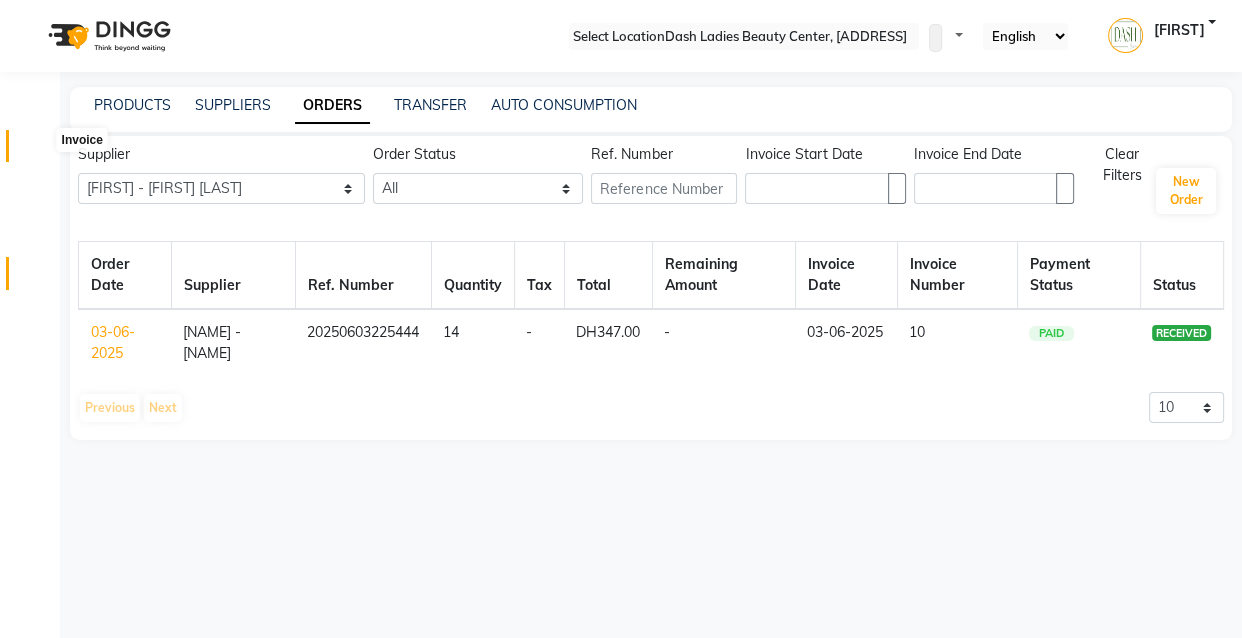 click at bounding box center (38, 151) 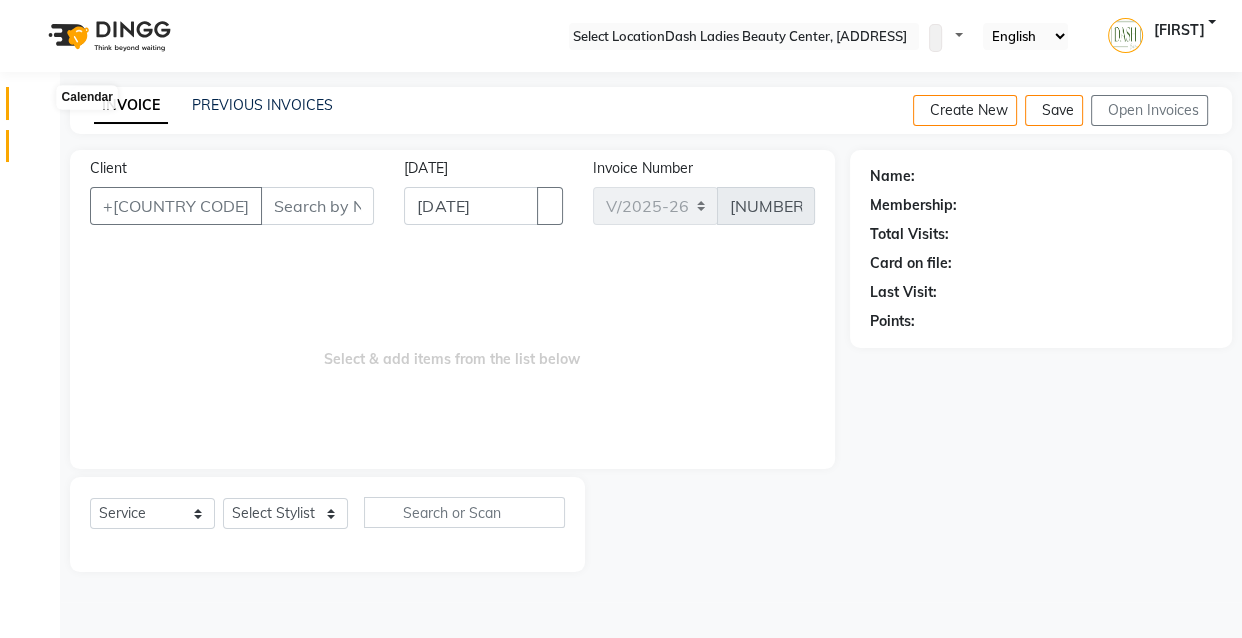 click at bounding box center [38, 108] 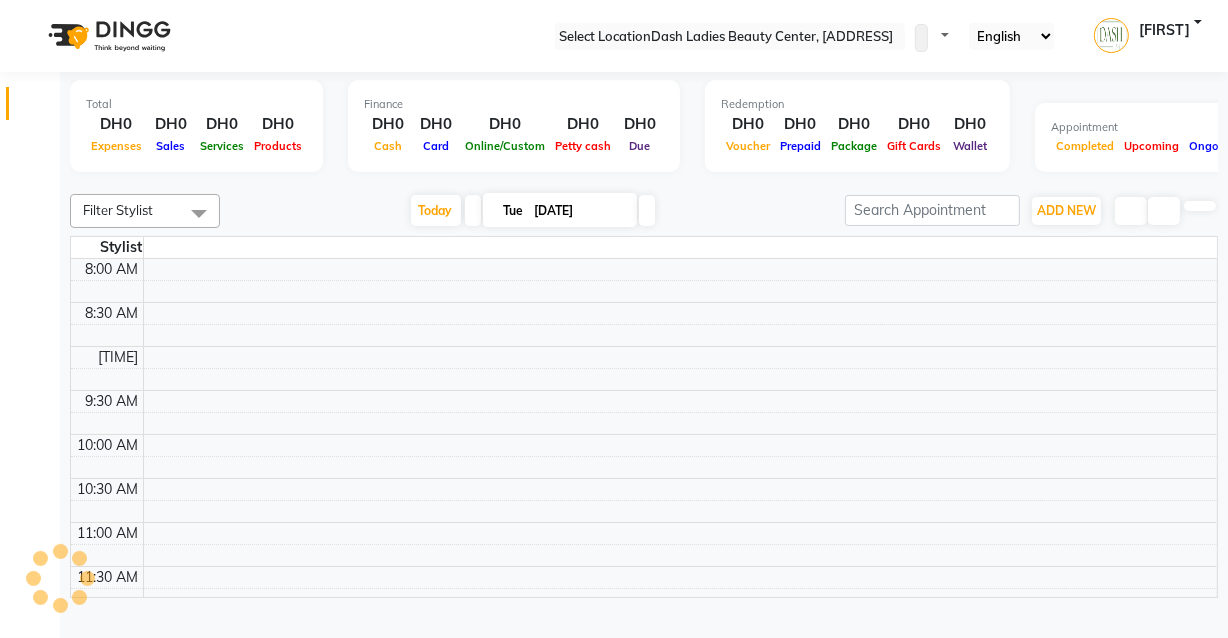 scroll, scrollTop: 0, scrollLeft: 0, axis: both 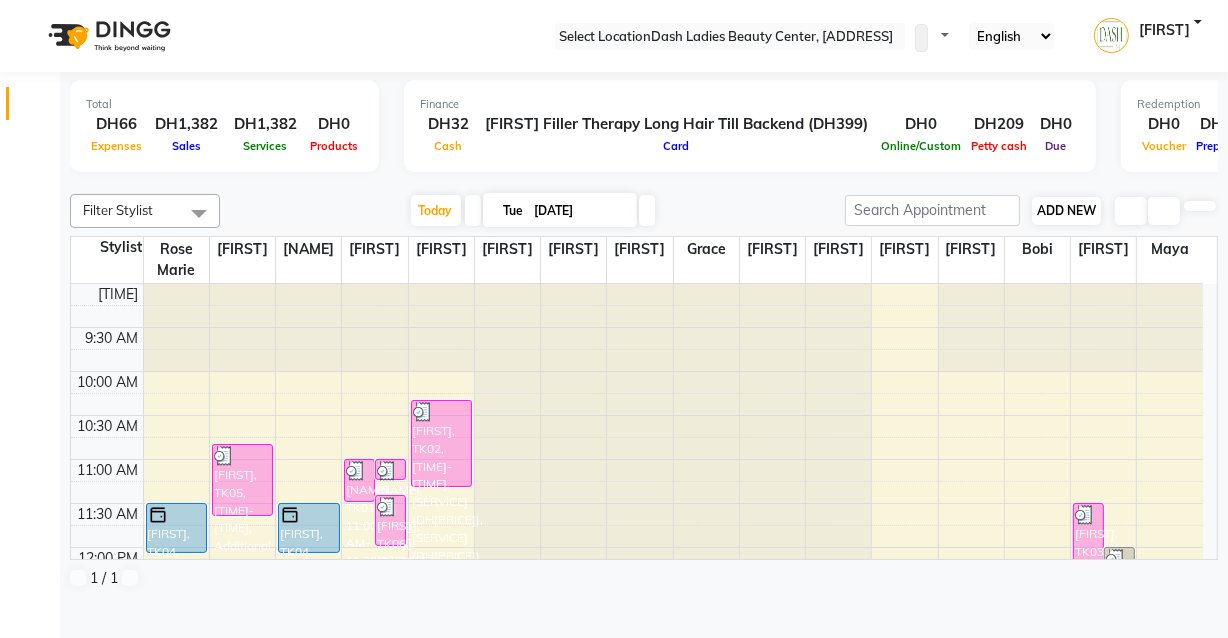 click on "ADD NEW" at bounding box center [1066, 210] 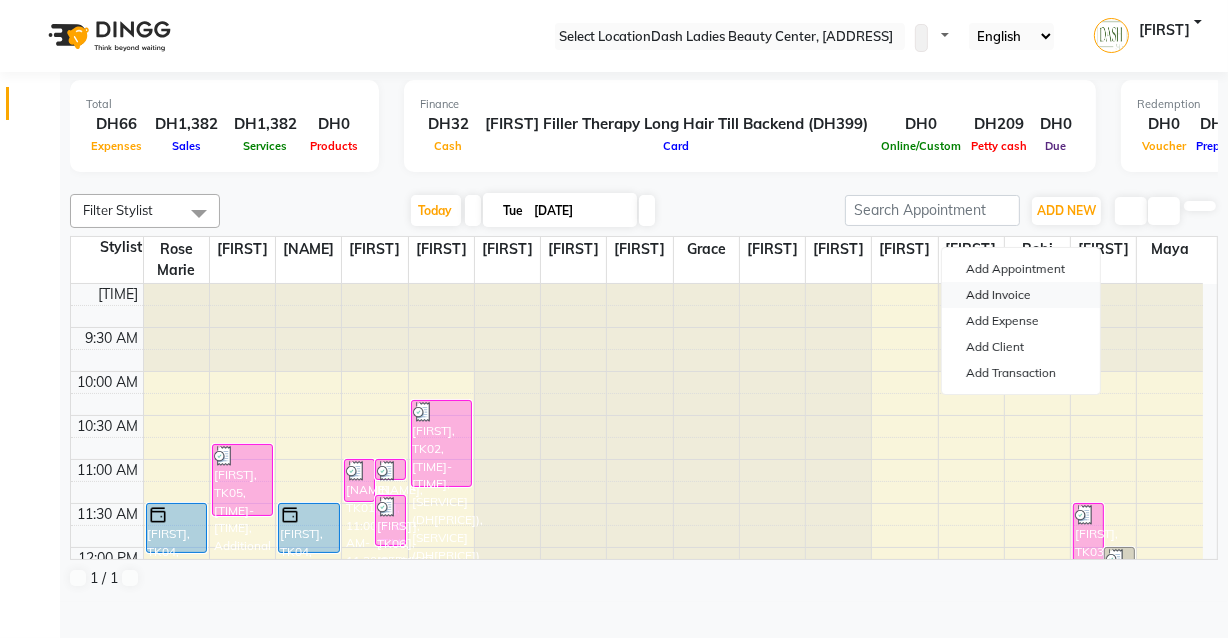 click on "Add Invoice" at bounding box center (1021, 295) 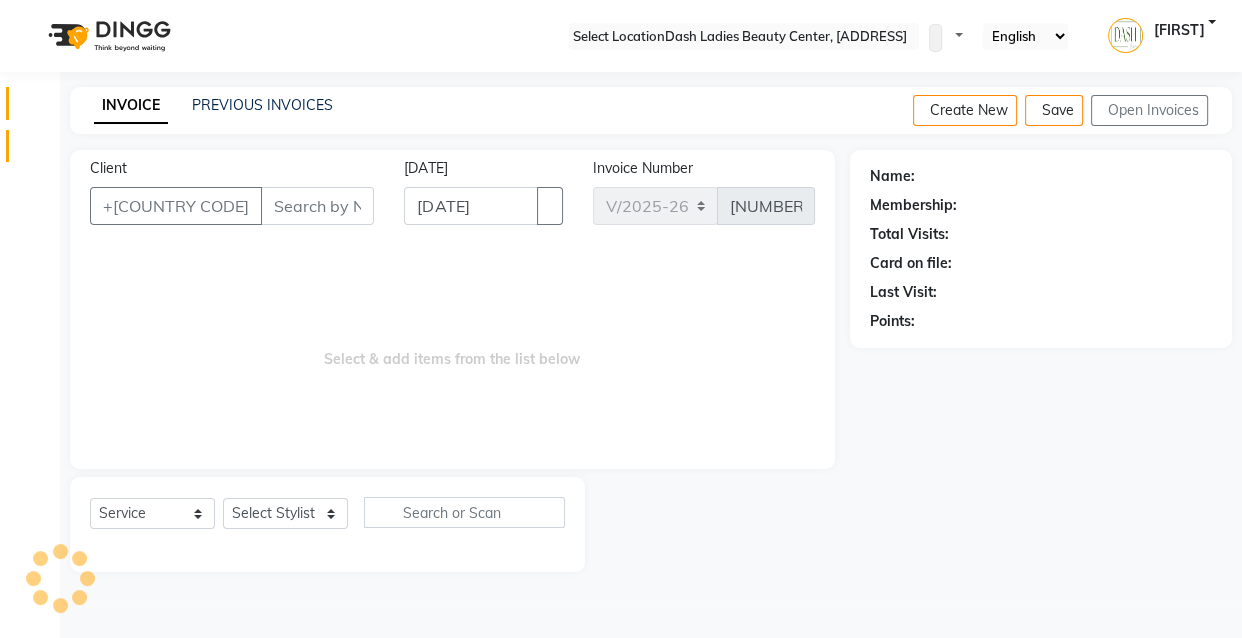click at bounding box center [38, 108] 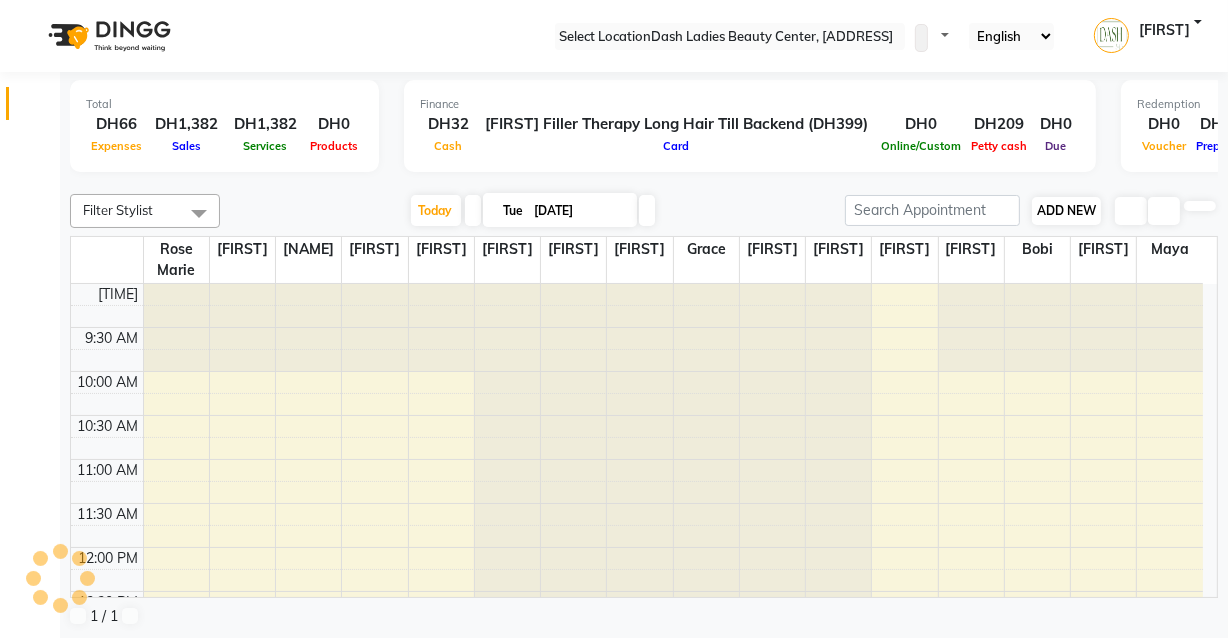 scroll, scrollTop: 0, scrollLeft: 0, axis: both 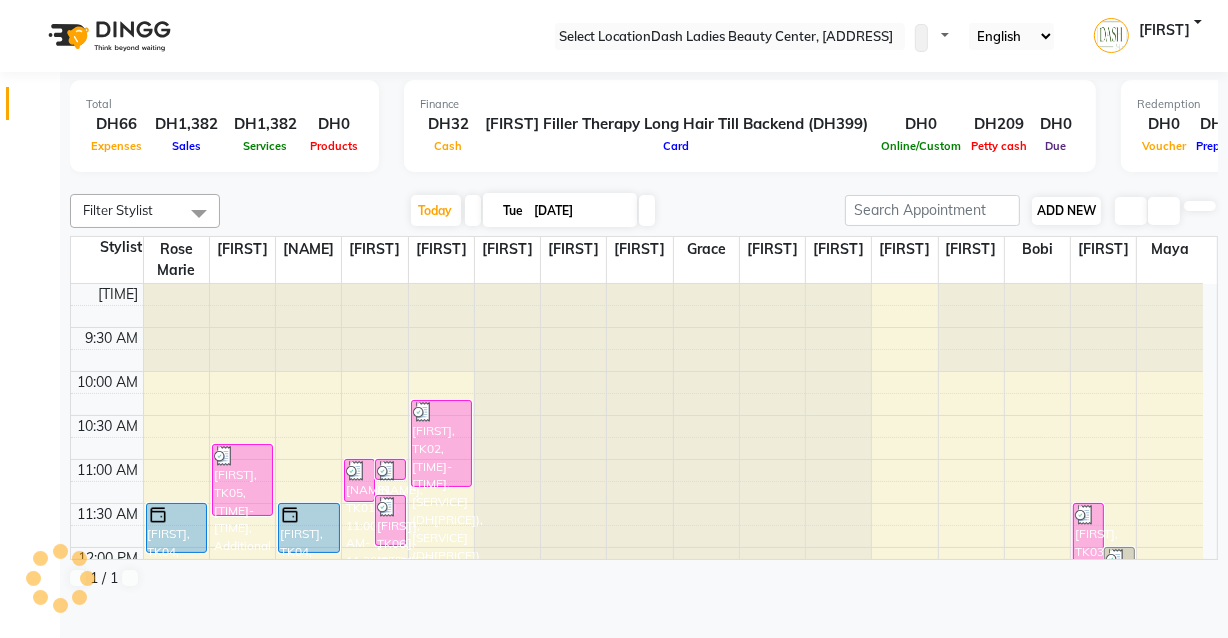click on "ADD NEW" at bounding box center [1066, 210] 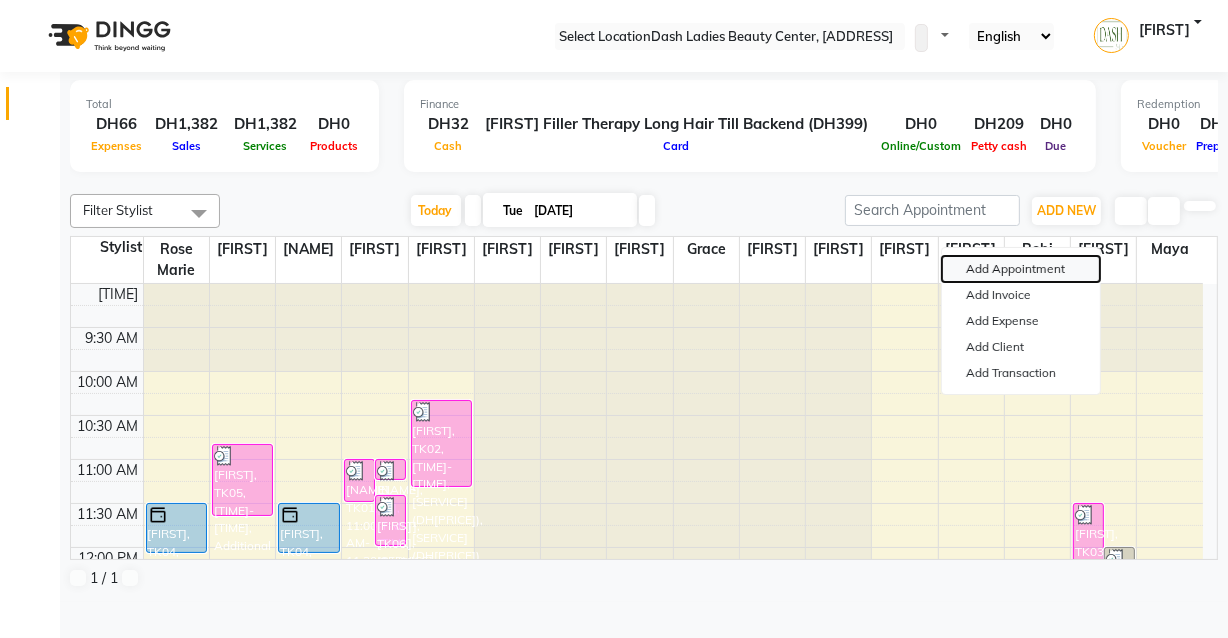 click on "Add Appointment" at bounding box center [1021, 269] 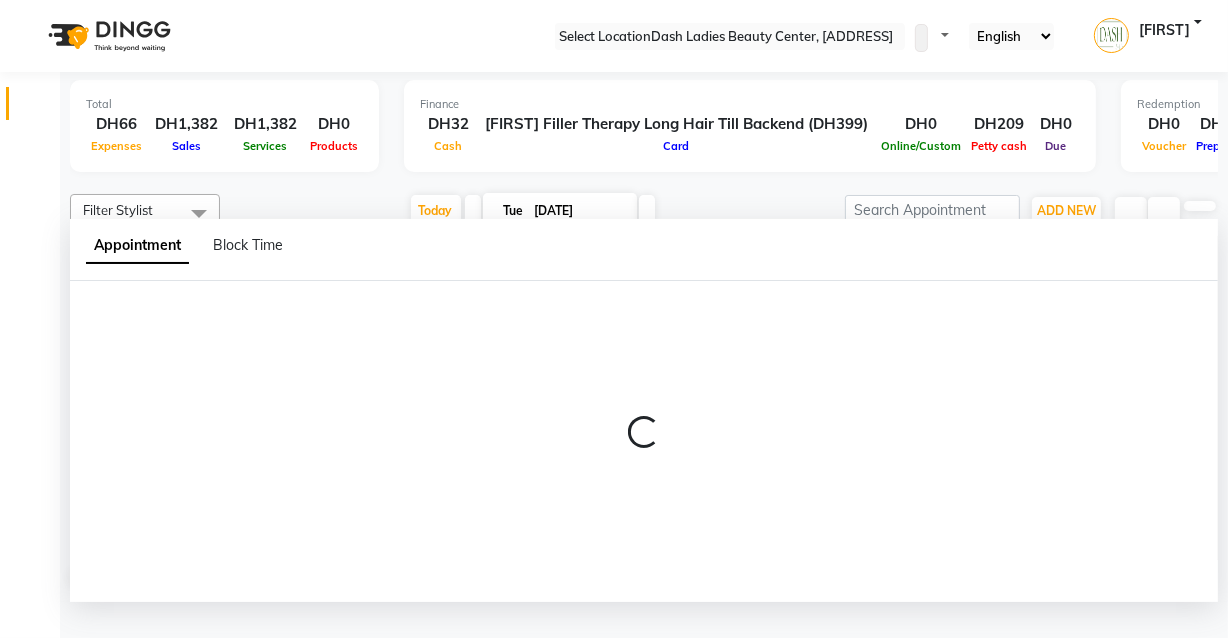 scroll, scrollTop: 0, scrollLeft: 0, axis: both 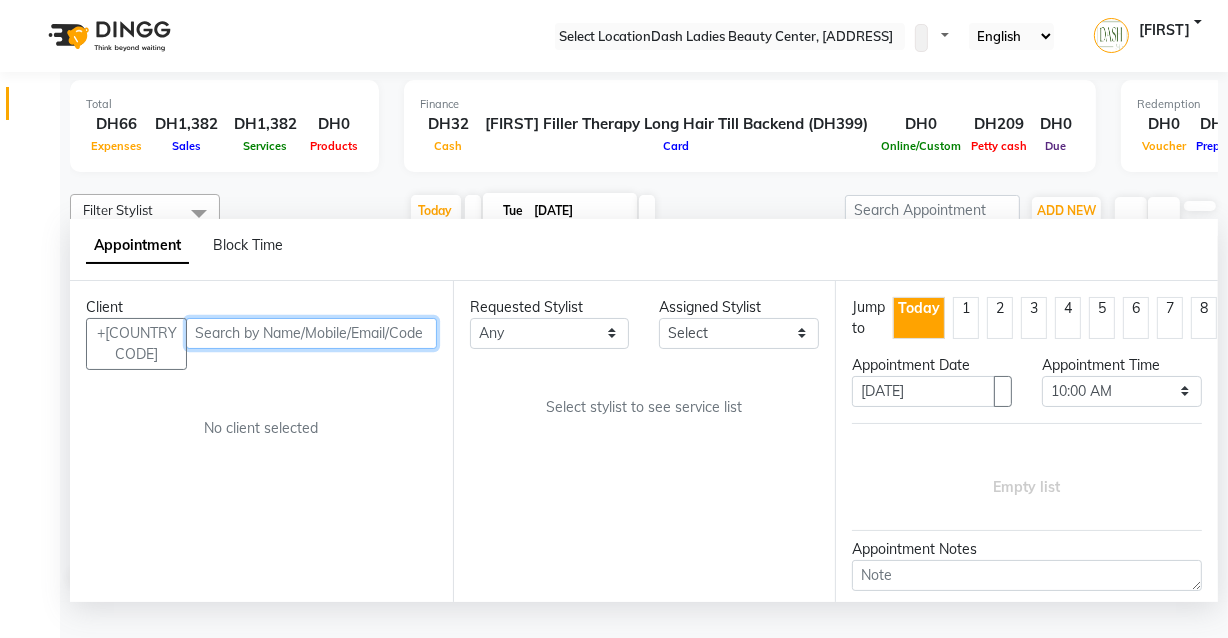 click at bounding box center [311, 333] 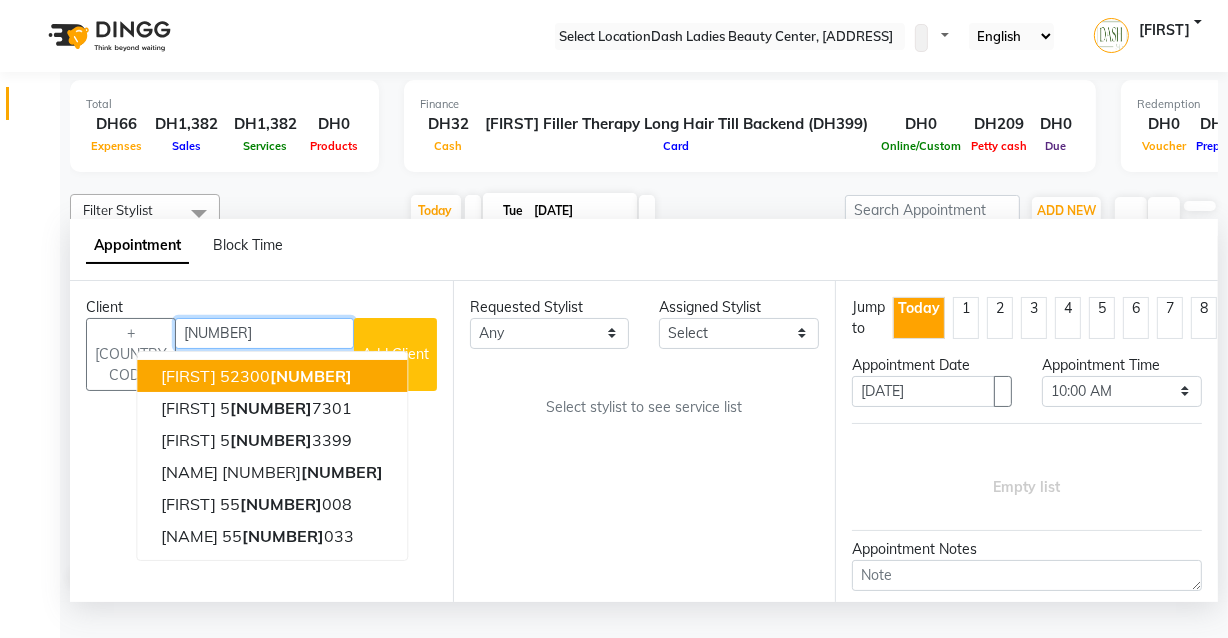 click on "52300 5100" at bounding box center (286, 376) 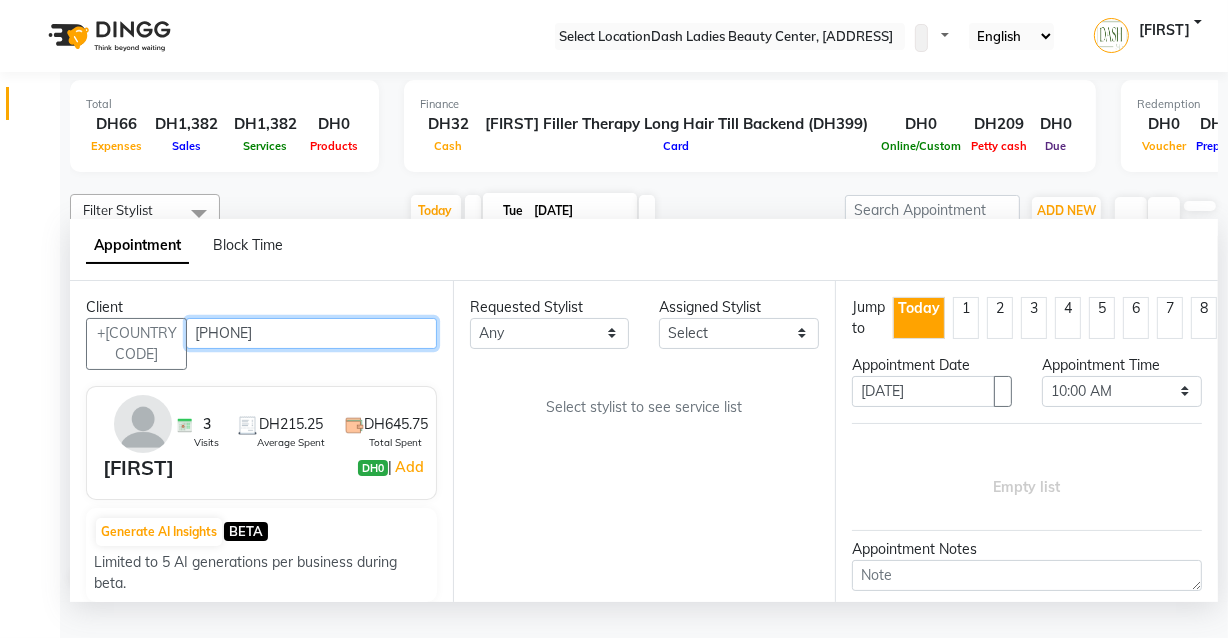 type on "[PHONE]" 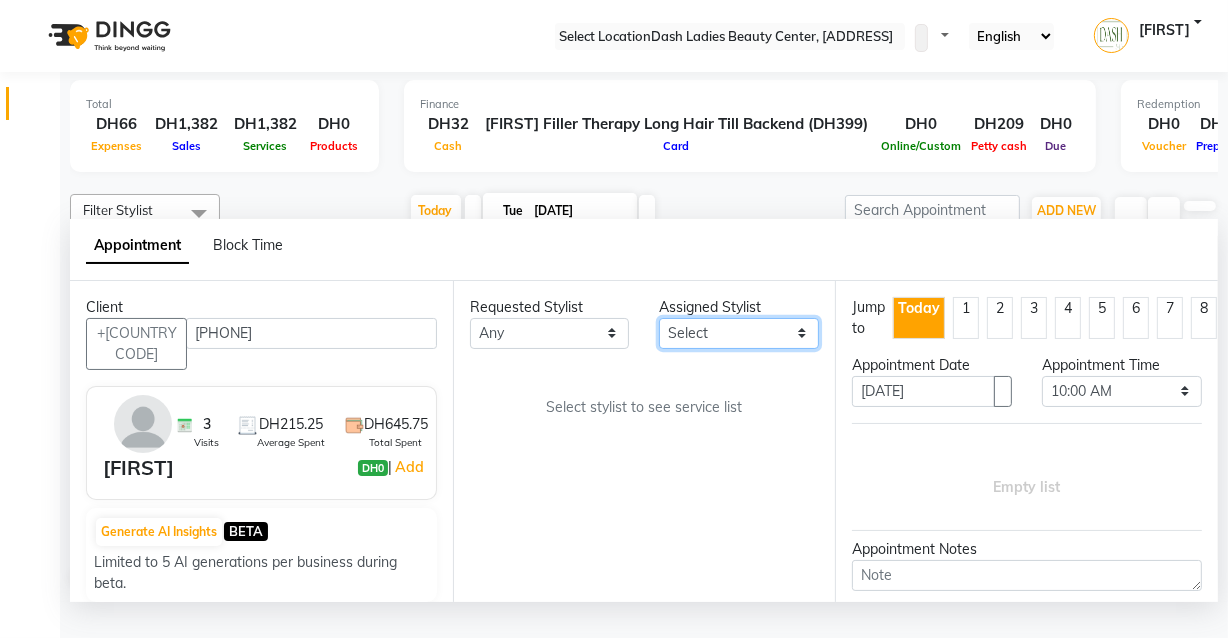 click on "Select [FIRST] [FIRST] [FIRST] [FIRST] [FIRST] [FIRST] [FIRST] [FIRST] [FIRST] [FIRST] [FIRST] [FIRST] [FIRST] [FIRST] [FIRST]" at bounding box center (550, 333) 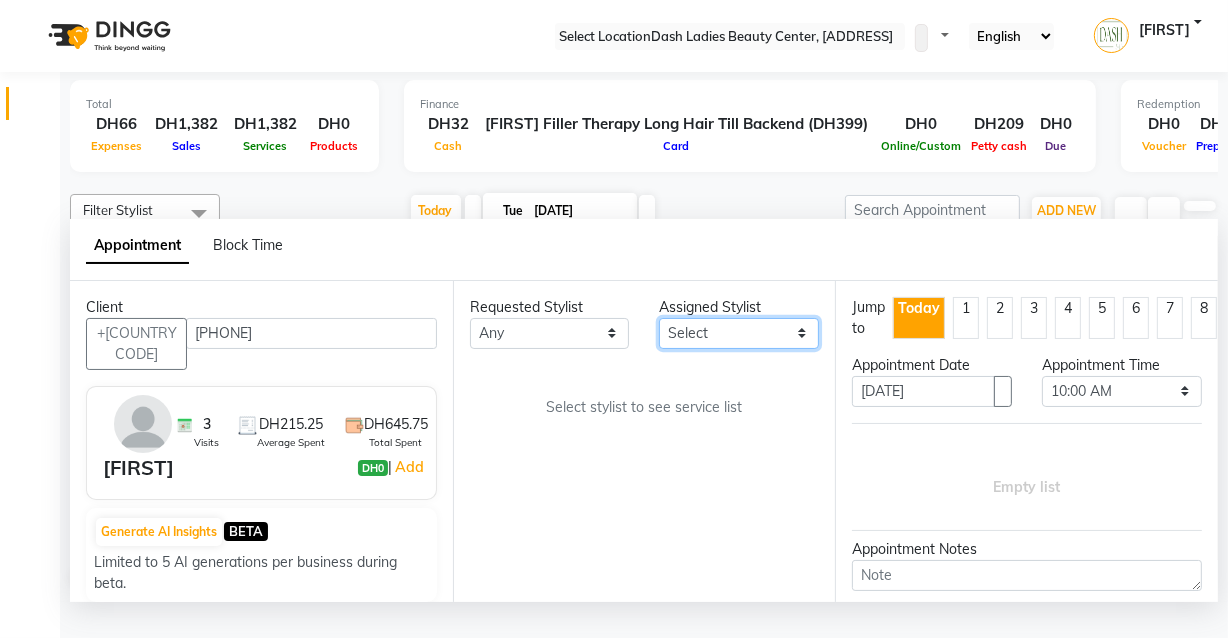 select on "81114" 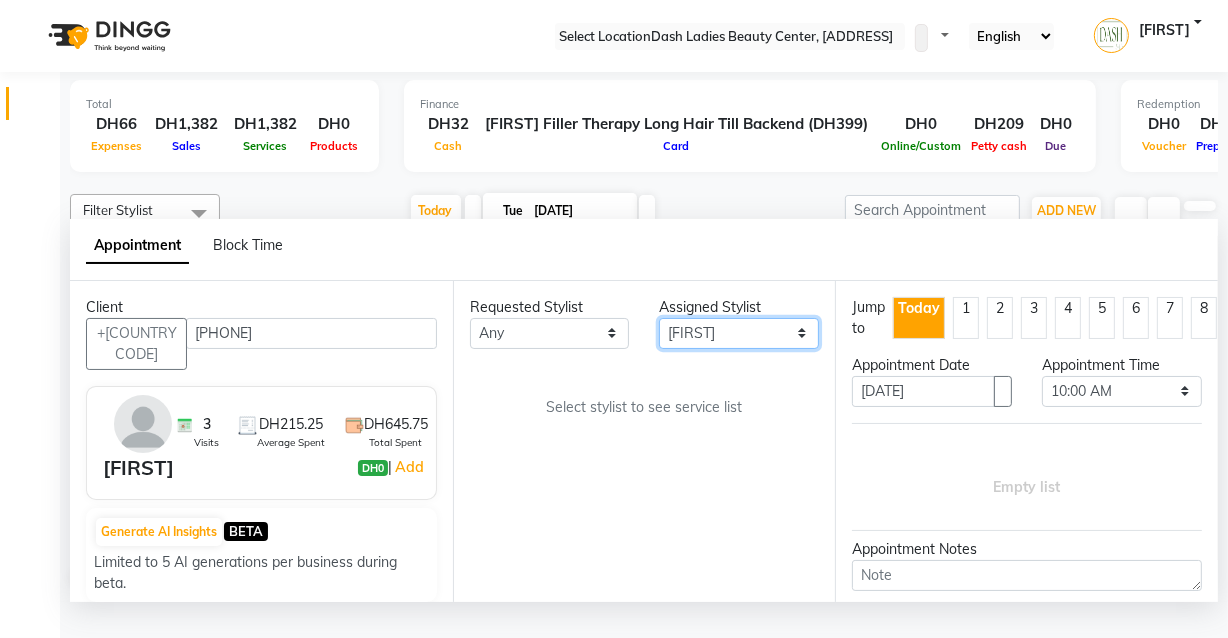 click on "Select [FIRST] [FIRST] [FIRST] [FIRST] [FIRST] [FIRST] [FIRST] [FIRST] [FIRST] [FIRST] [FIRST] [FIRST] [FIRST] [FIRST] [FIRST]" at bounding box center (550, 333) 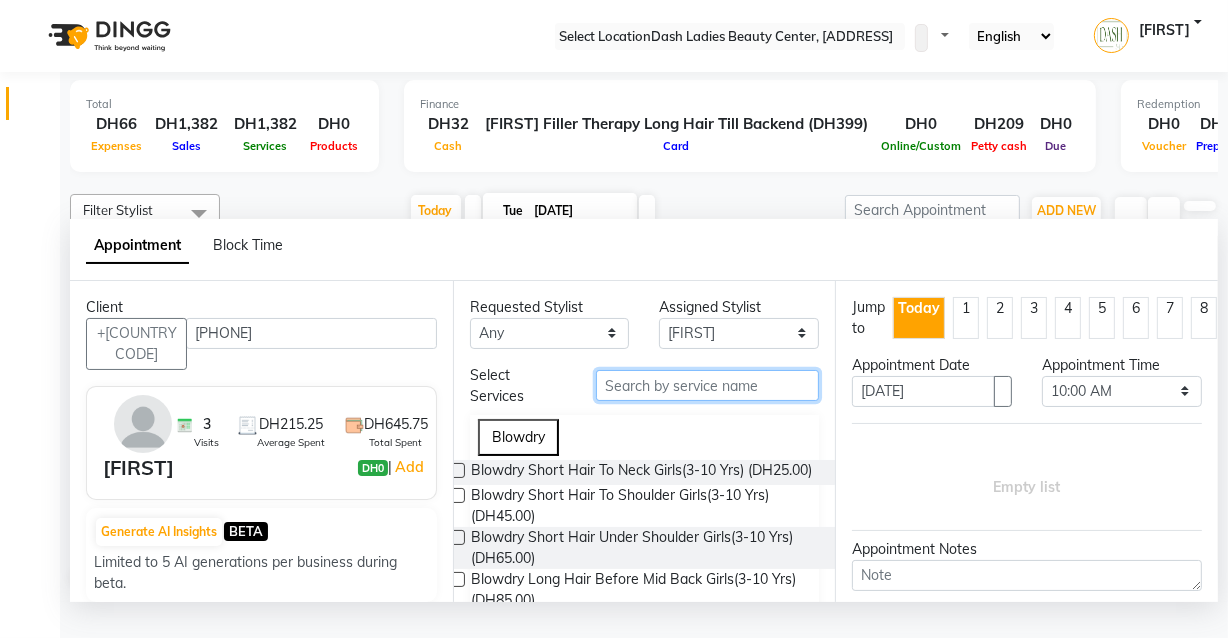 click at bounding box center [707, 385] 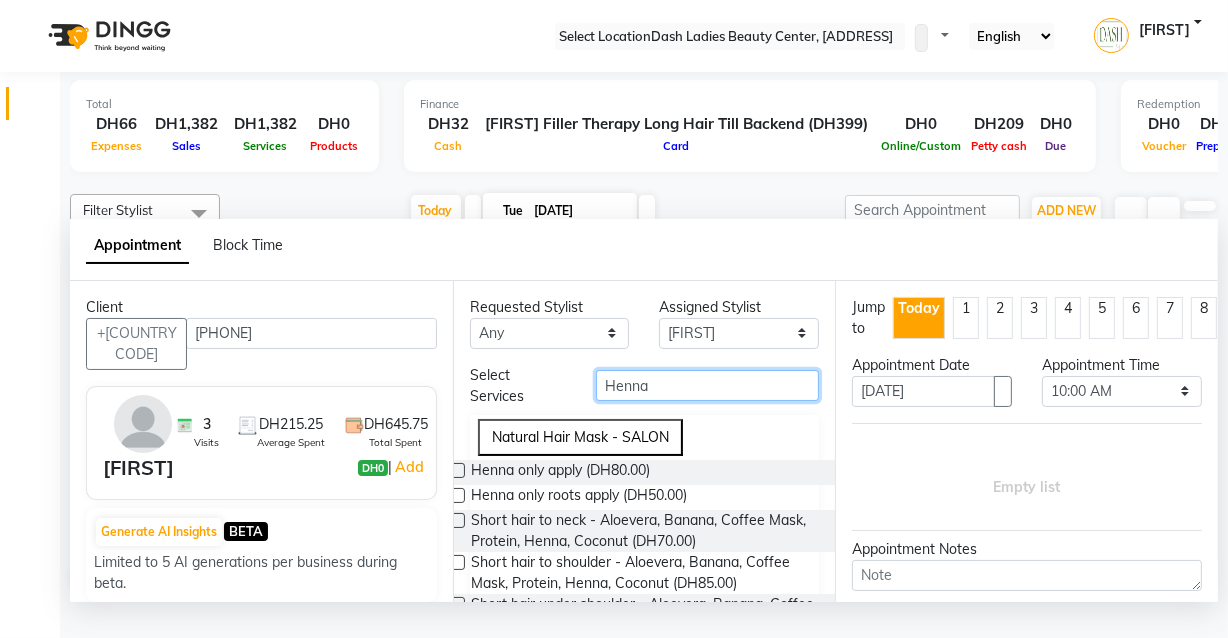 type on "Henna" 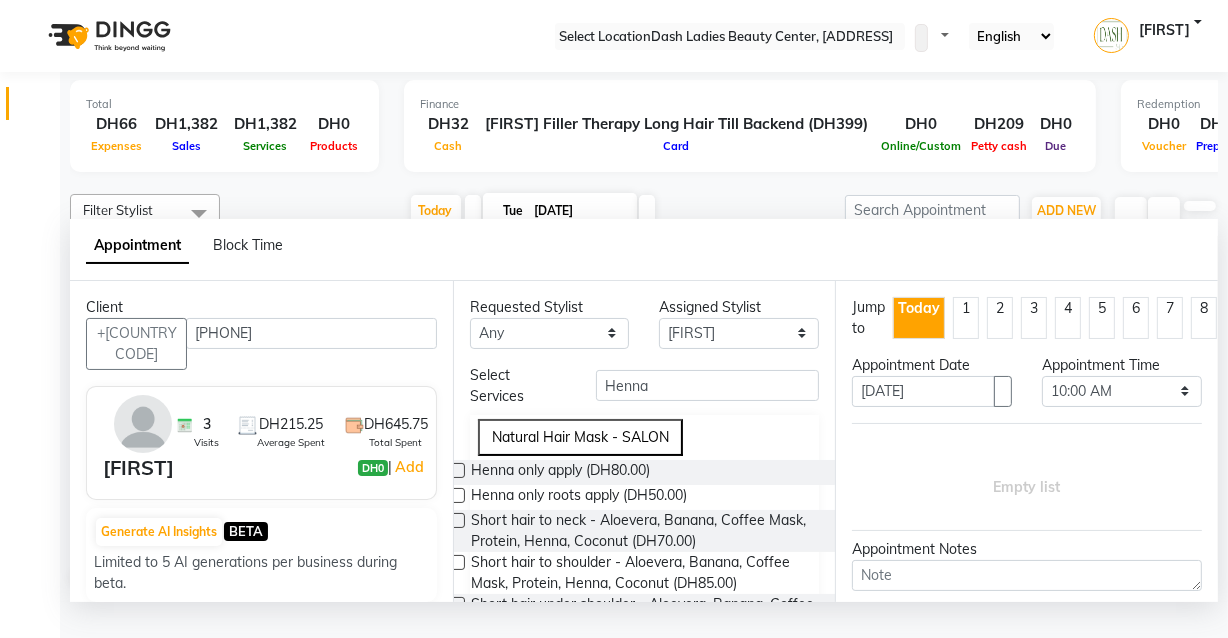 click at bounding box center (457, 470) 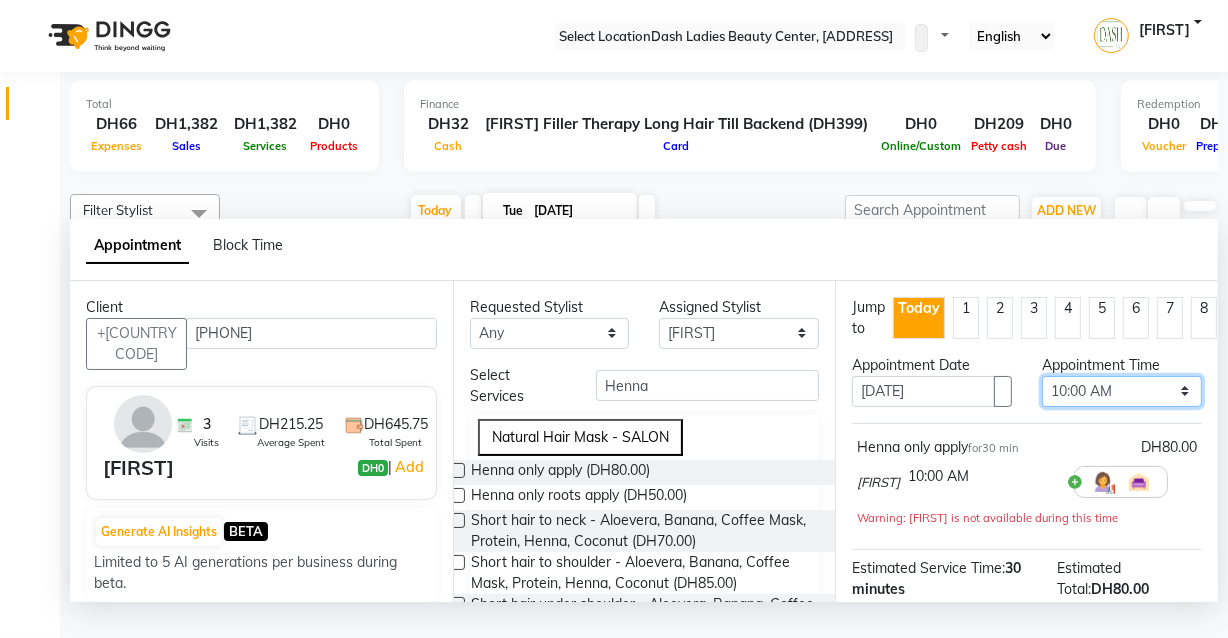 click on "Select 10:00 AM 10:15 AM 10:30 AM 10:45 AM 11:00 AM 11:15 AM 11:30 AM 11:45 AM 12:00 PM 12:15 PM 12:30 PM 12:45 PM 01:00 PM 01:15 PM 01:30 PM 01:45 PM 02:00 PM 02:15 PM 02:30 PM 02:45 PM 03:00 PM 03:15 PM 03:30 PM 03:45 PM 04:00 PM 04:15 PM 04:30 PM 04:45 PM 05:00 PM 05:15 PM 05:30 PM 05:45 PM 06:00 PM 06:15 PM 06:30 PM 06:45 PM 07:00 PM 07:15 PM 07:30 PM 07:45 PM 08:00 PM 08:15 PM 08:30 PM 08:45 PM 09:00 PM 09:15 PM 09:30 PM 09:45 PM 10:00 PM" at bounding box center [1122, 391] 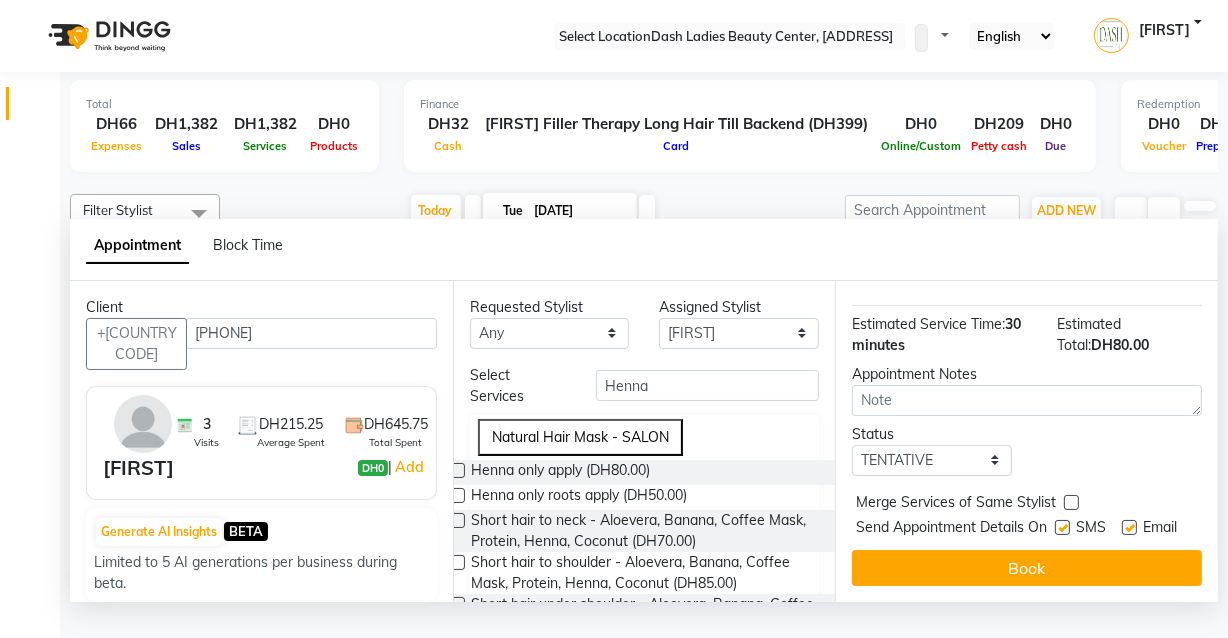 scroll, scrollTop: 256, scrollLeft: 0, axis: vertical 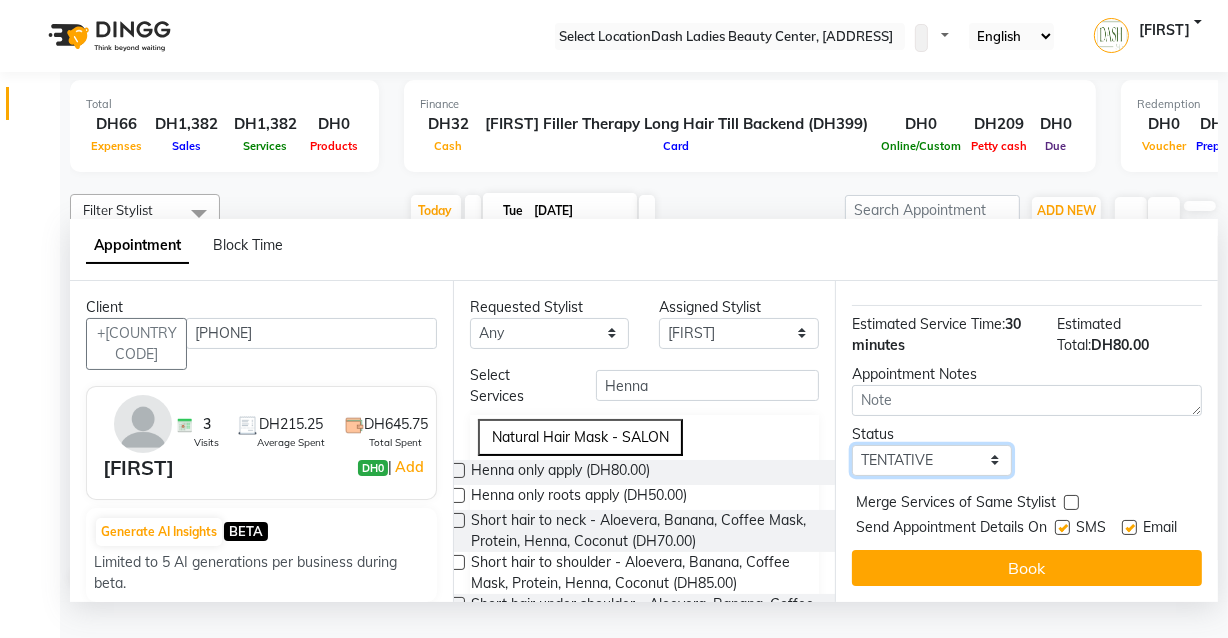 click on "Select TENTATIVE CONFIRM CHECK-IN UPCOMING" at bounding box center [932, 460] 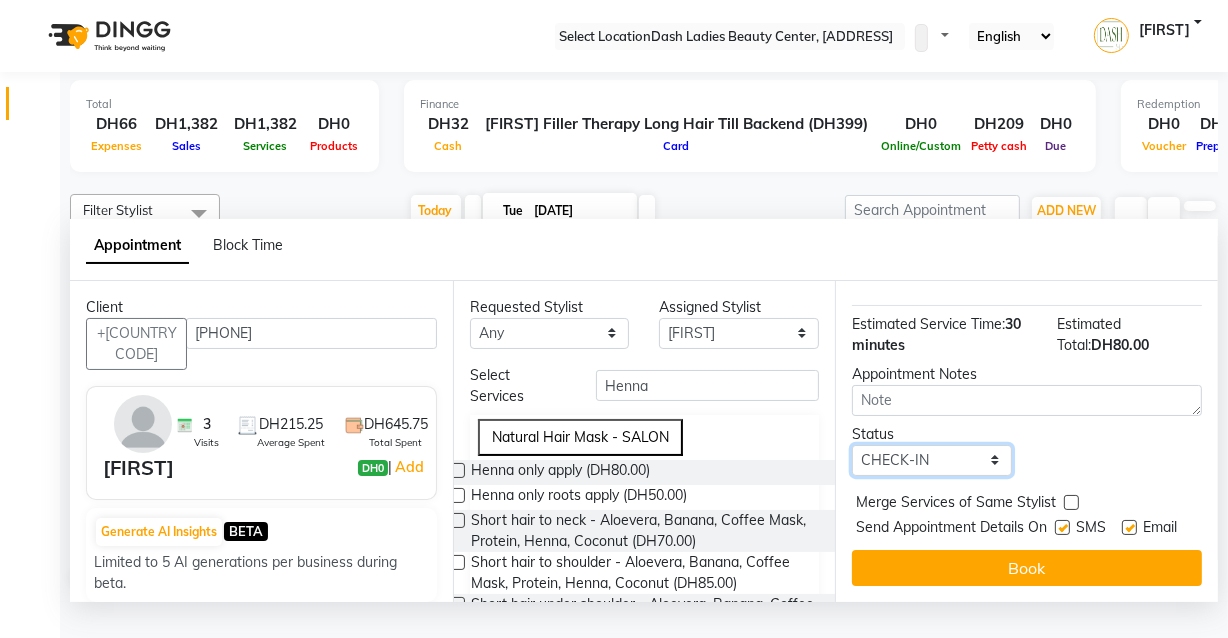 click on "Select TENTATIVE CONFIRM CHECK-IN UPCOMING" at bounding box center [932, 460] 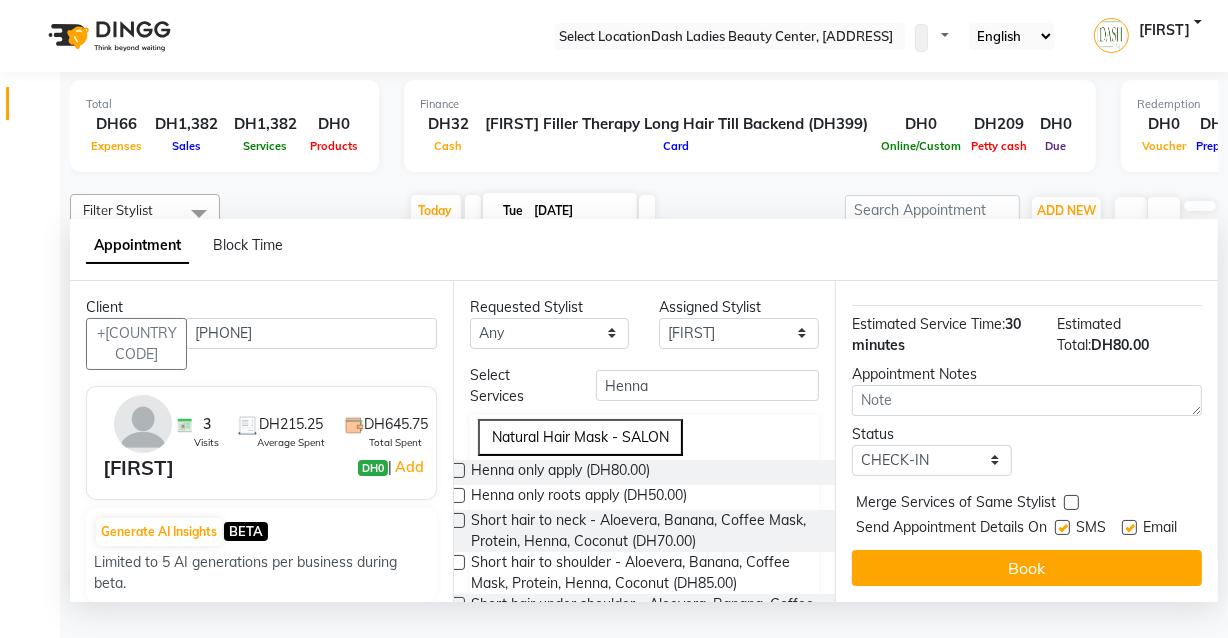 click at bounding box center [1071, 502] 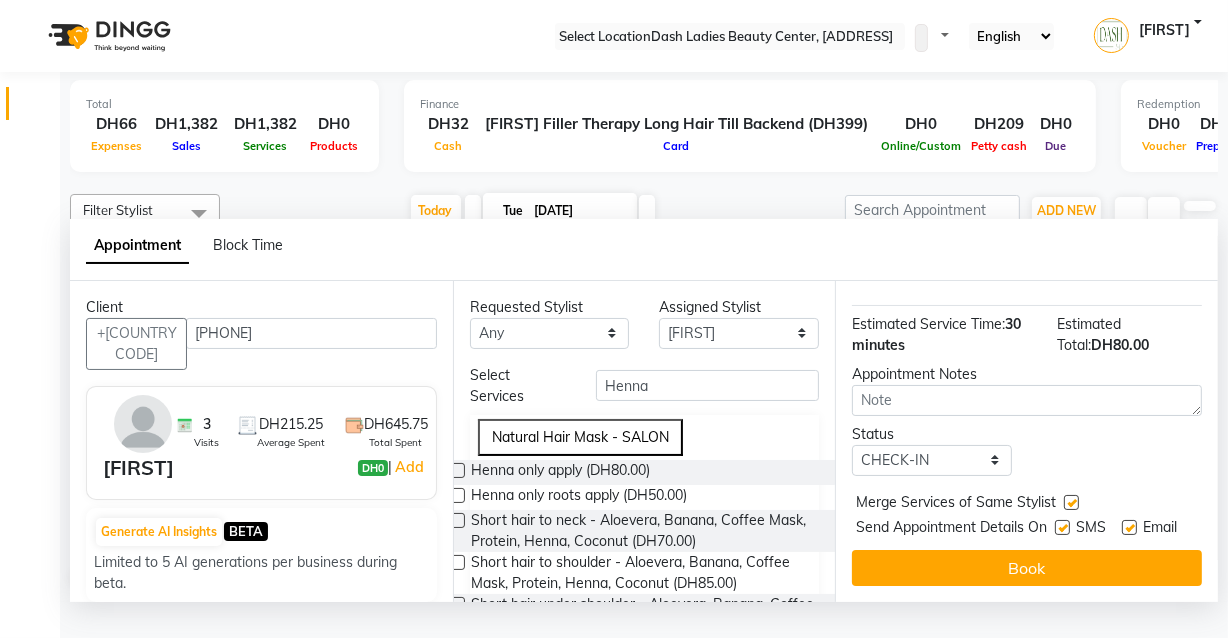 click at bounding box center (1062, 527) 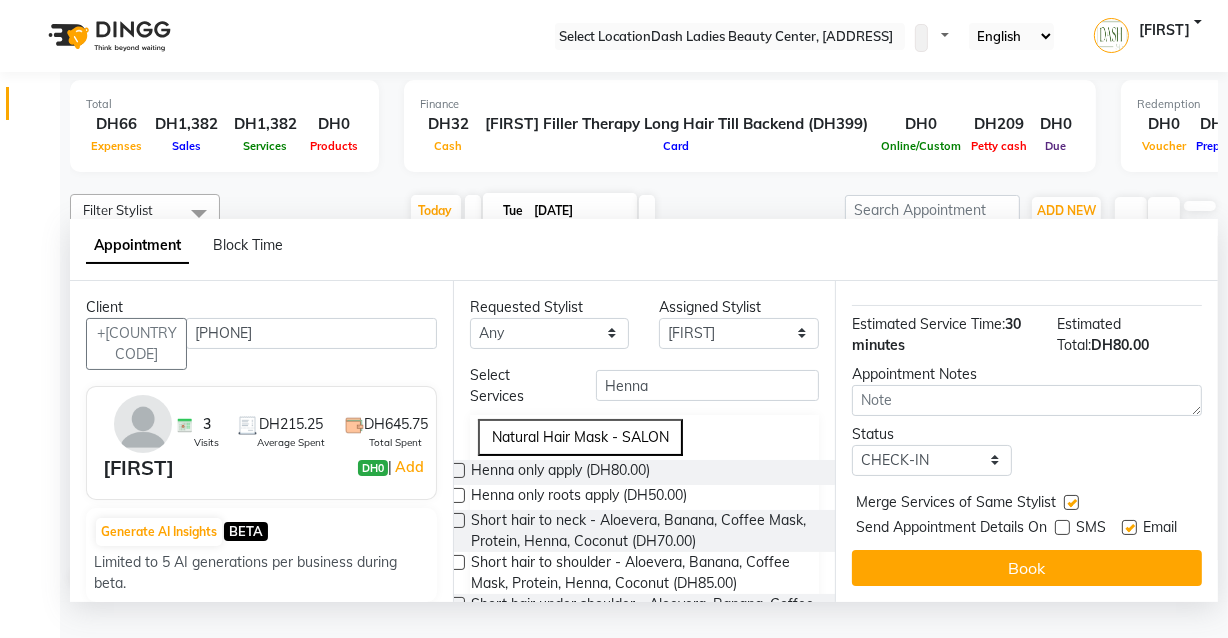 click at bounding box center (1129, 527) 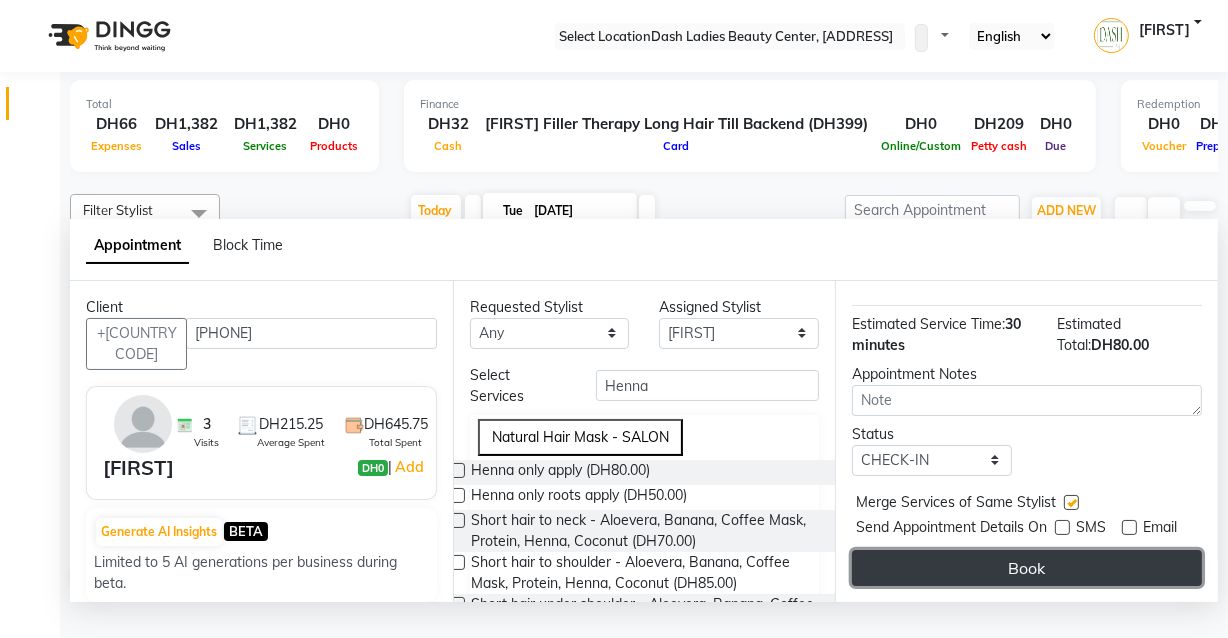 click on "Book" at bounding box center (1027, 568) 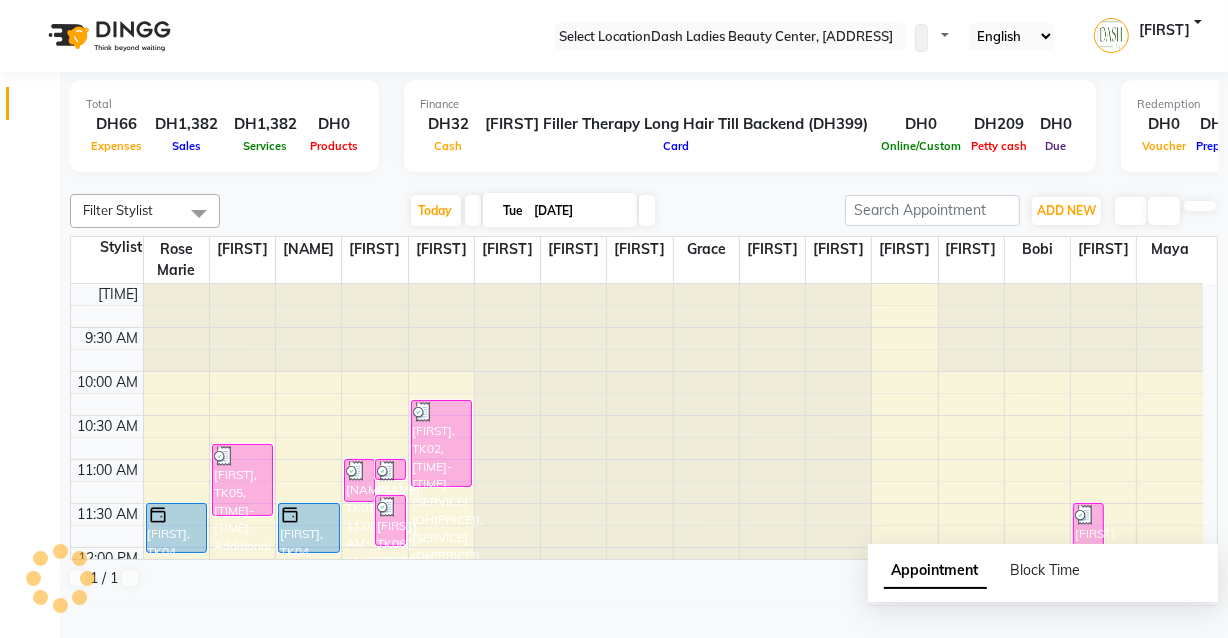 scroll, scrollTop: 0, scrollLeft: 0, axis: both 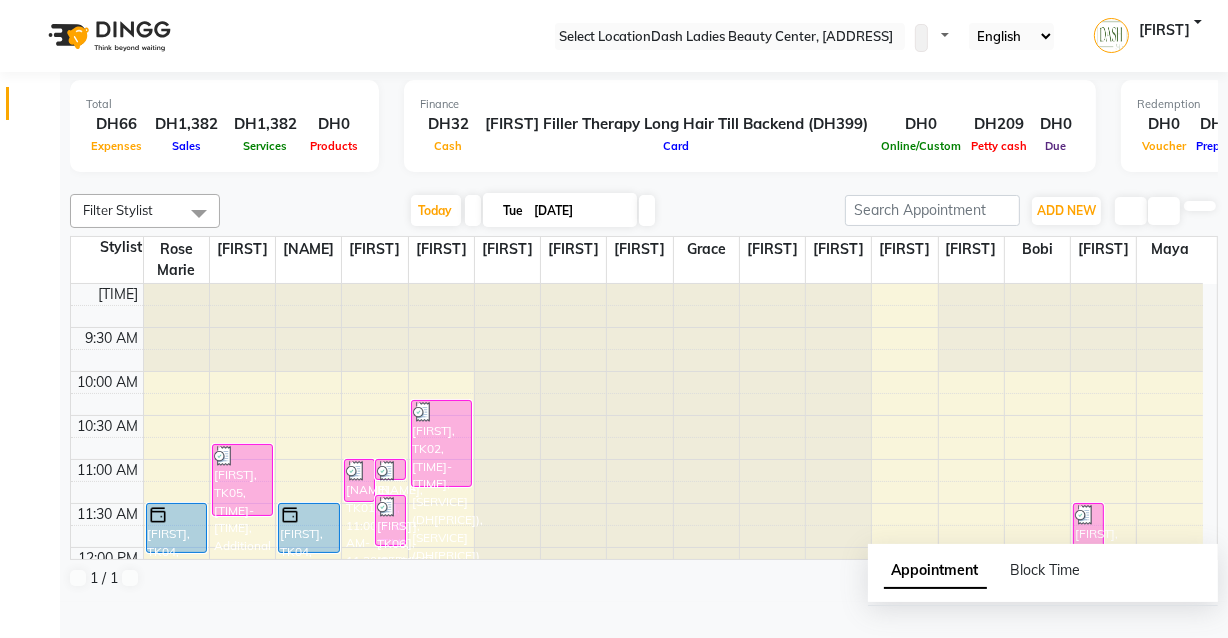 click on "[FIRST], TK04, [TIME]-[TIME], Basic Pedicure" at bounding box center (177, 528) 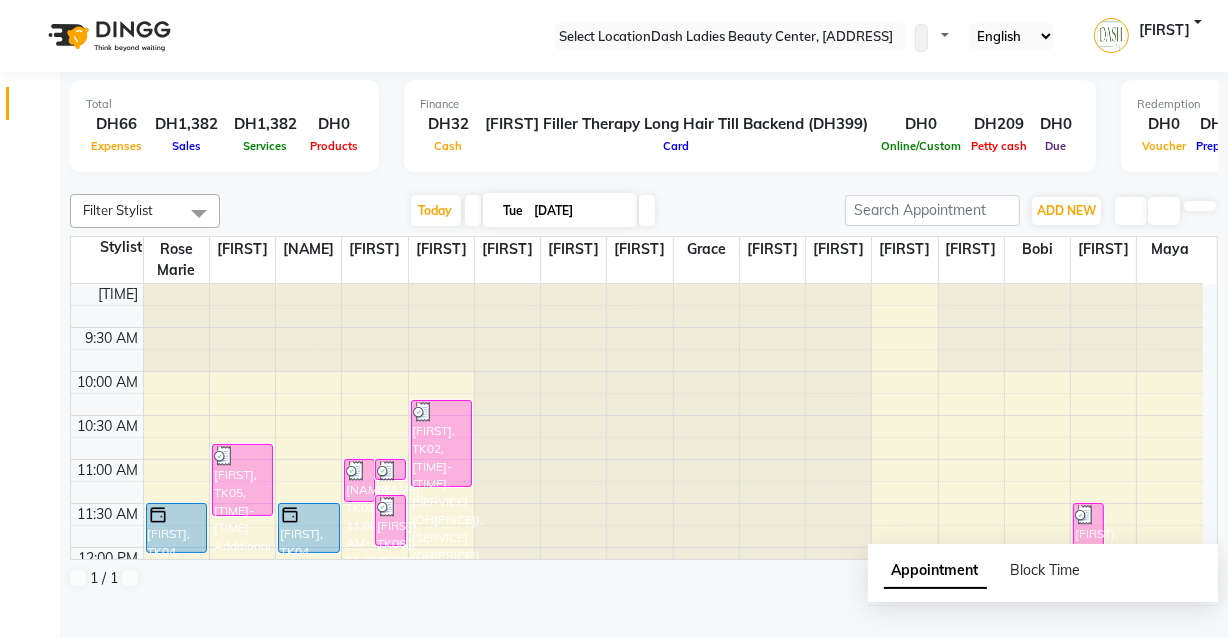 click on "Open Details" at bounding box center [49, 714] 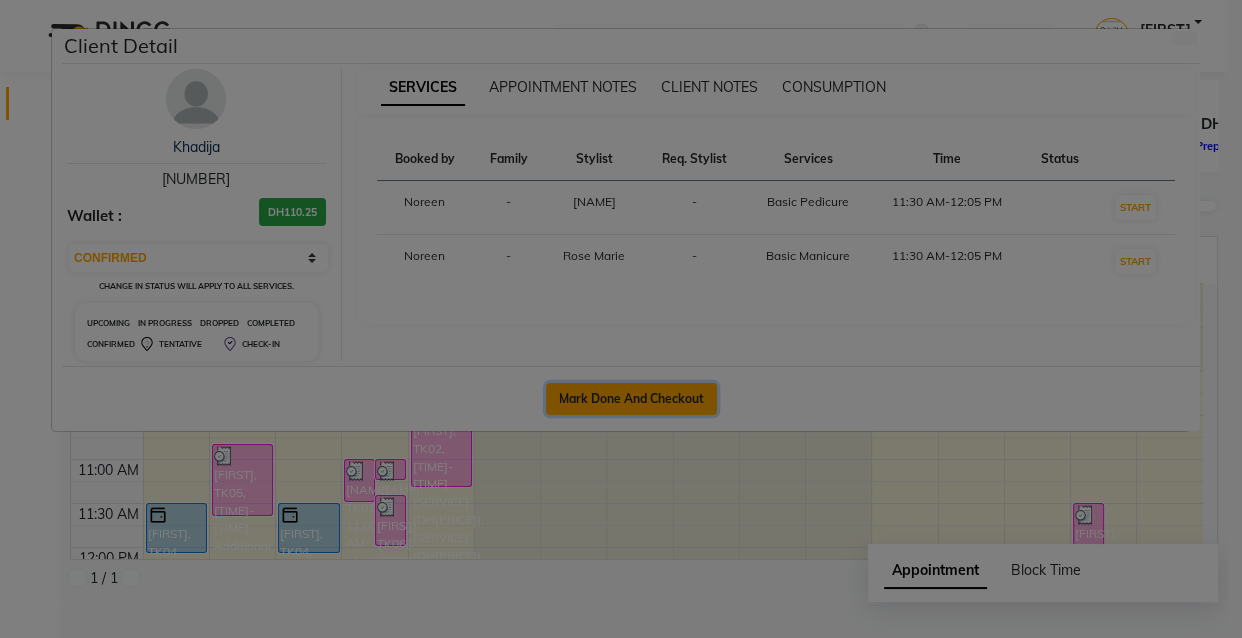 click on "Mark Done And Checkout" at bounding box center (631, 399) 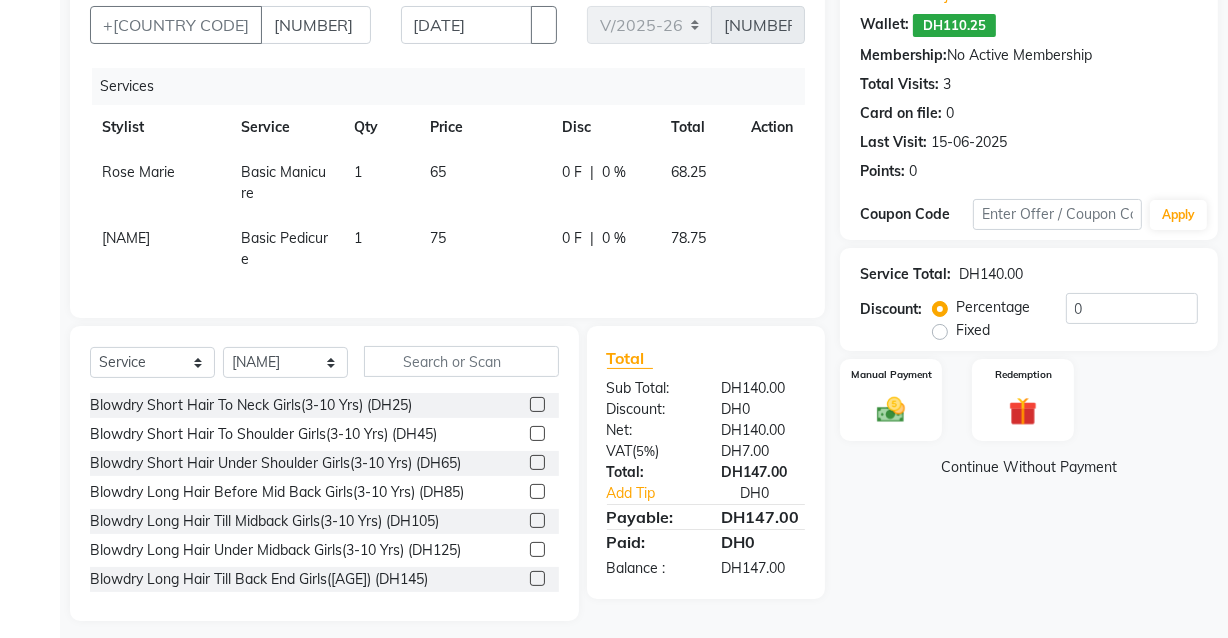 scroll, scrollTop: 0, scrollLeft: 0, axis: both 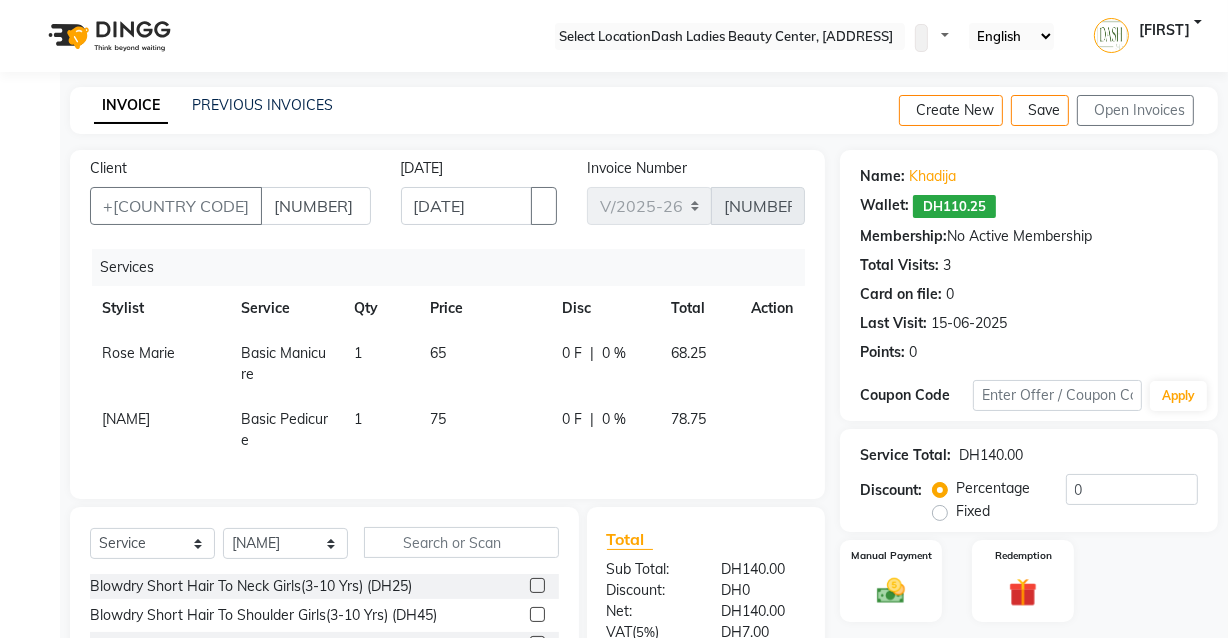 click at bounding box center [31, 8] 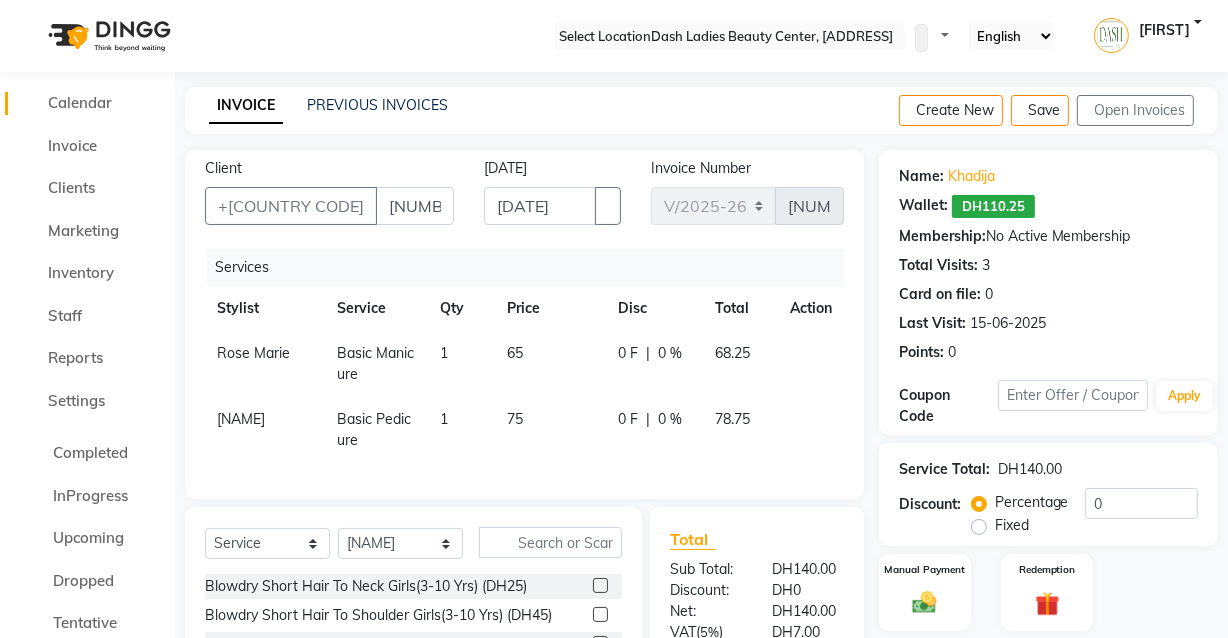 click on "Calendar" at bounding box center [80, 102] 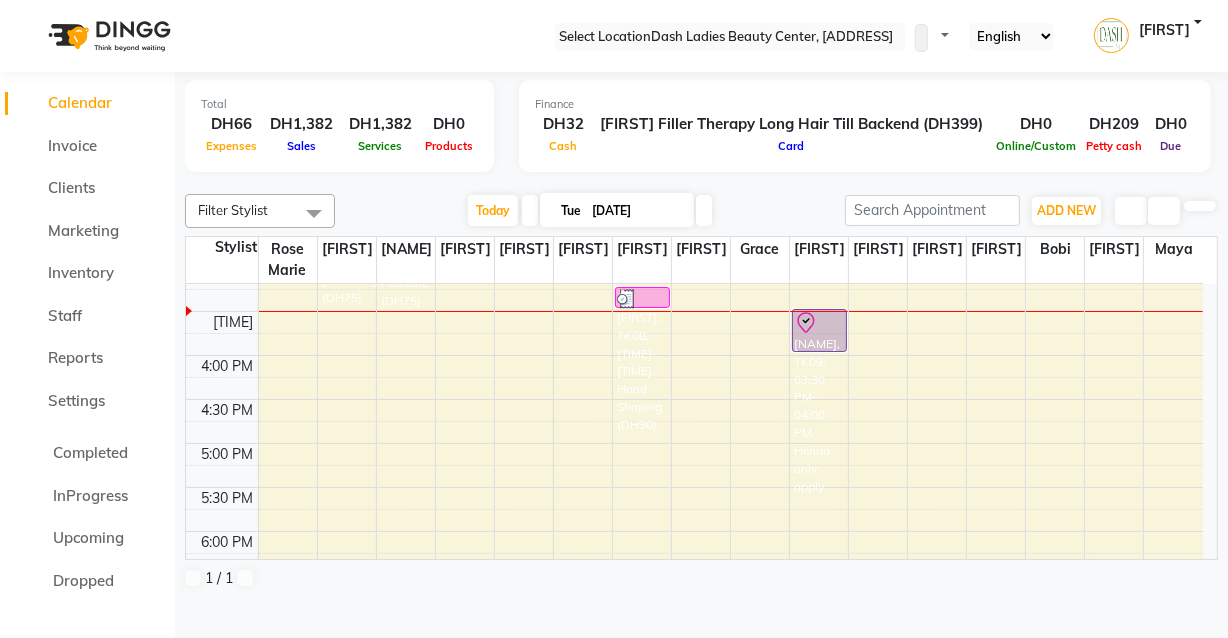 scroll, scrollTop: 545, scrollLeft: 0, axis: vertical 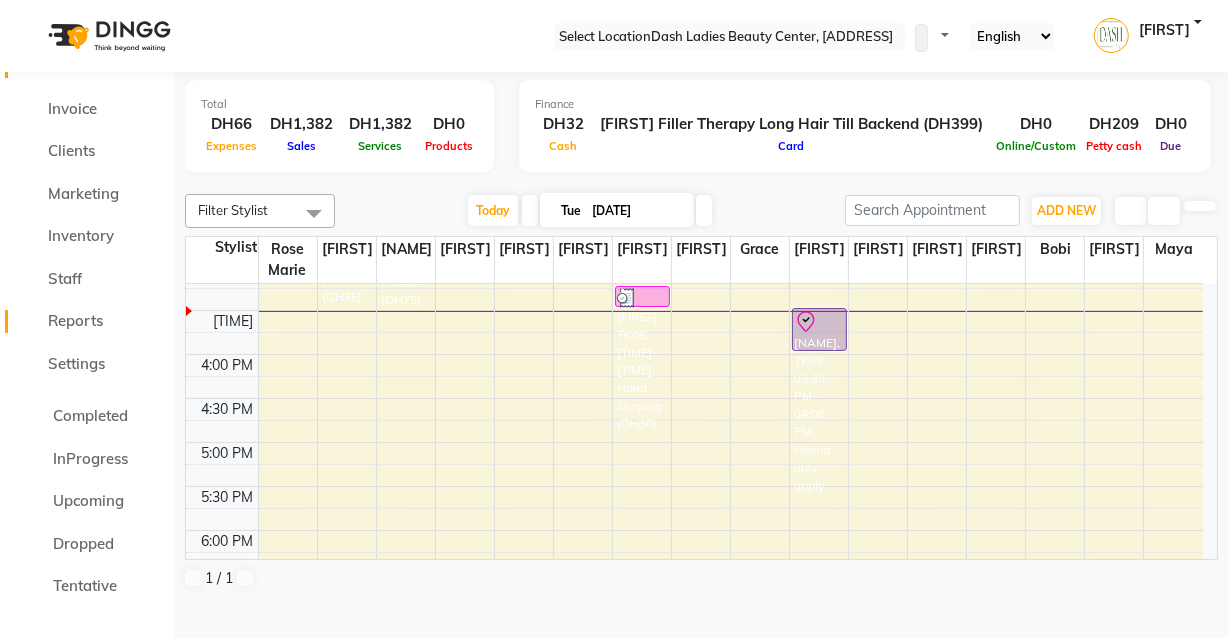 click on "Reports" at bounding box center [75, 320] 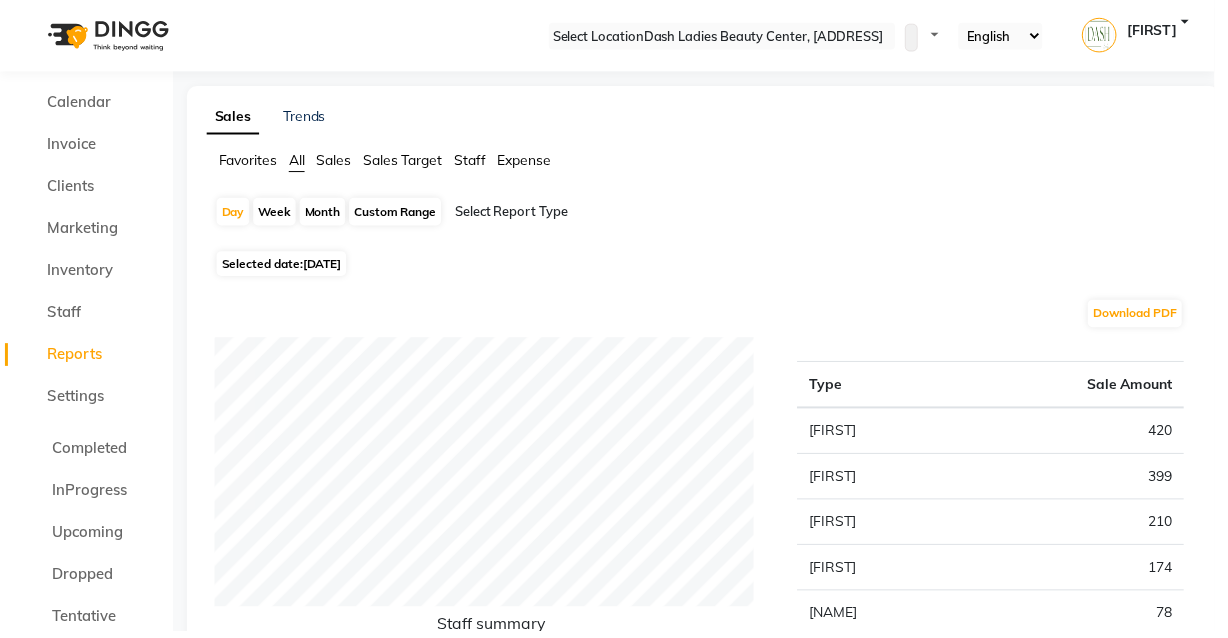scroll, scrollTop: 0, scrollLeft: 0, axis: both 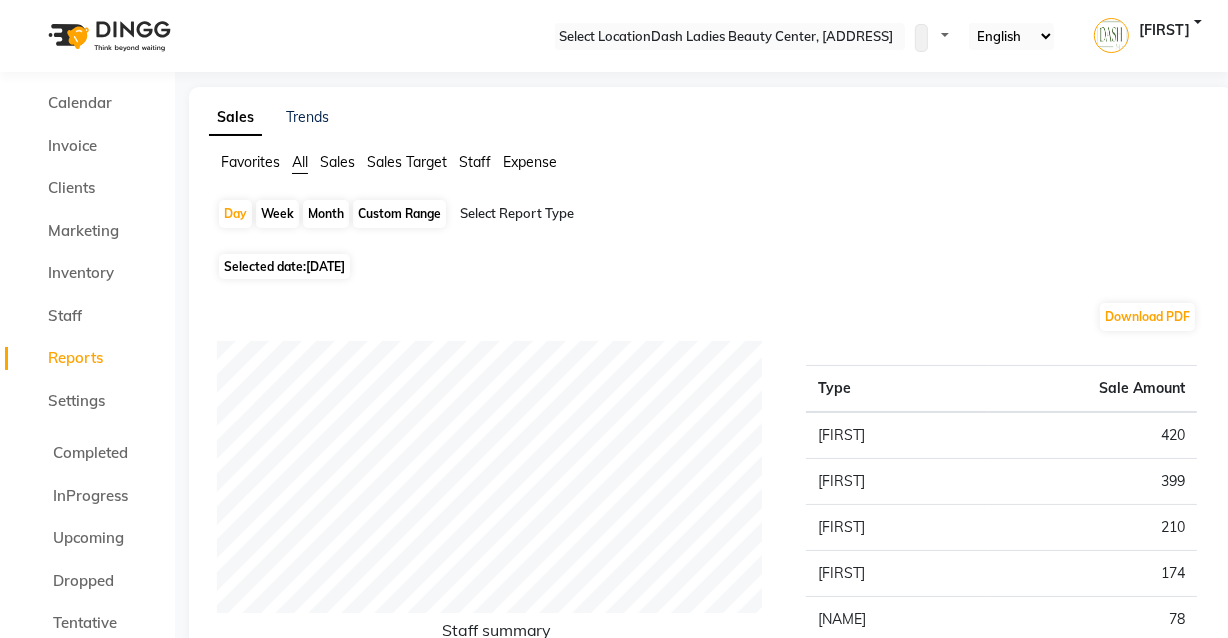 click on "Month" at bounding box center (326, 214) 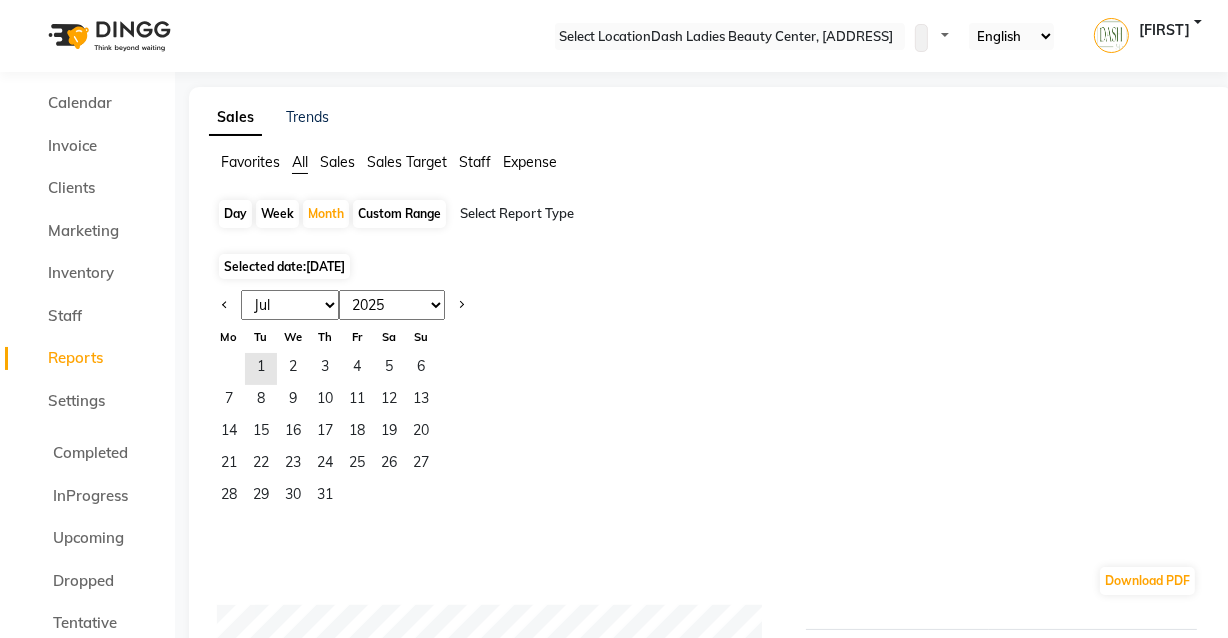 click on "Expense" at bounding box center [250, 162] 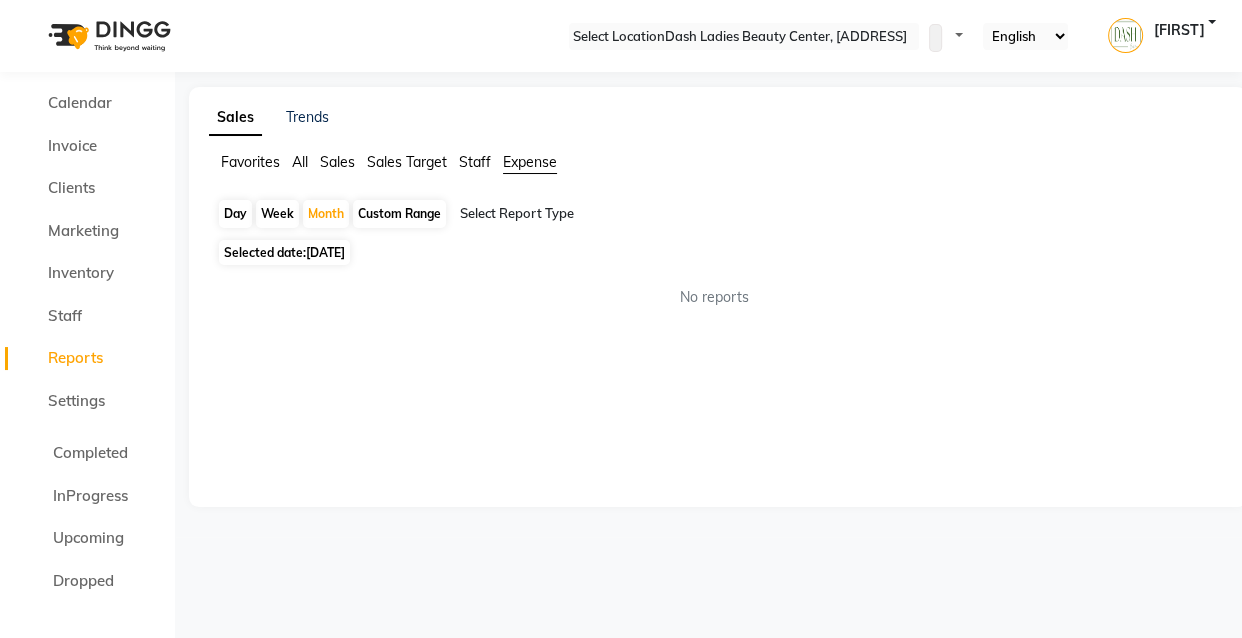 click at bounding box center [631, 214] 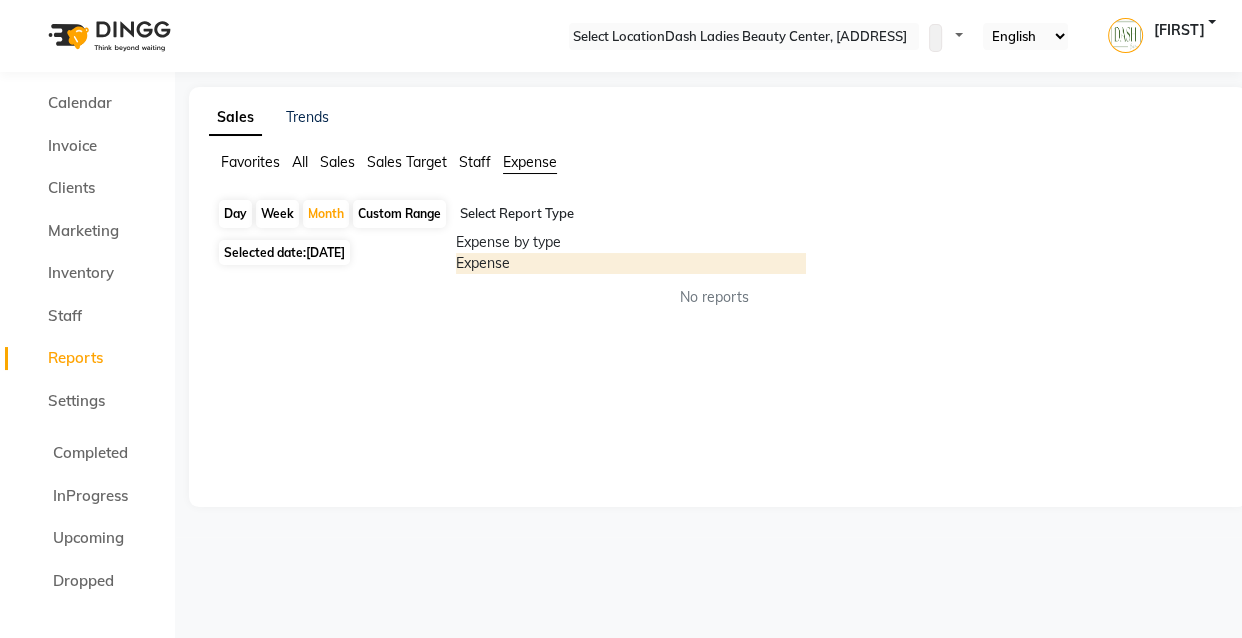 click on "Expense" at bounding box center (631, 263) 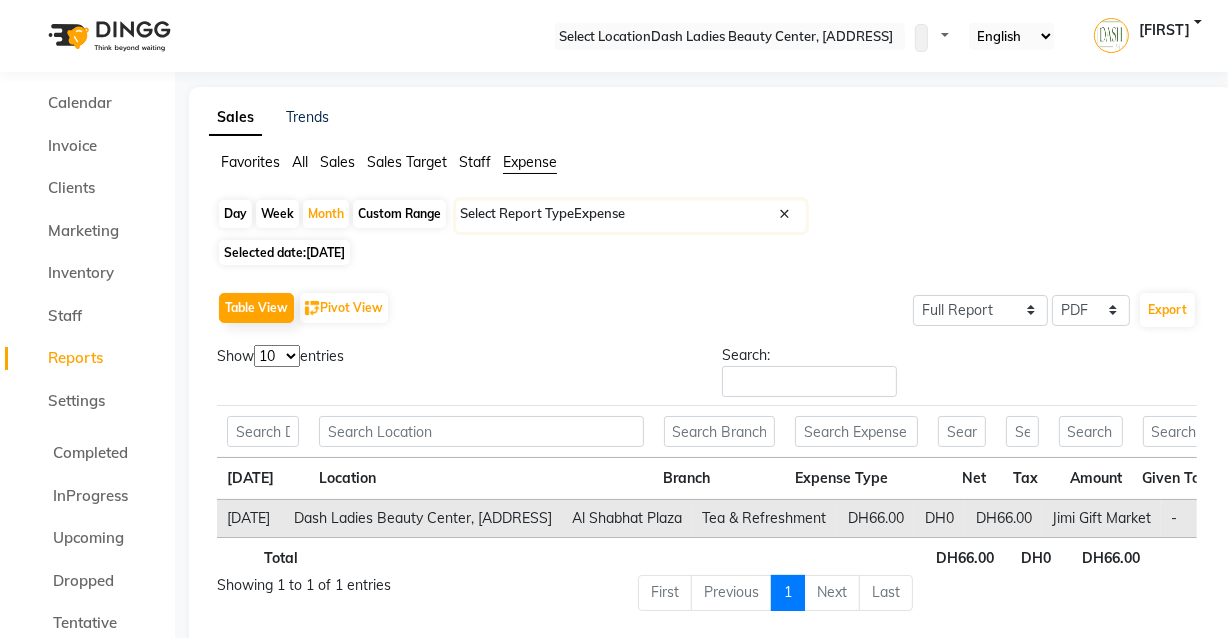 click on "[DATE]" at bounding box center (325, 252) 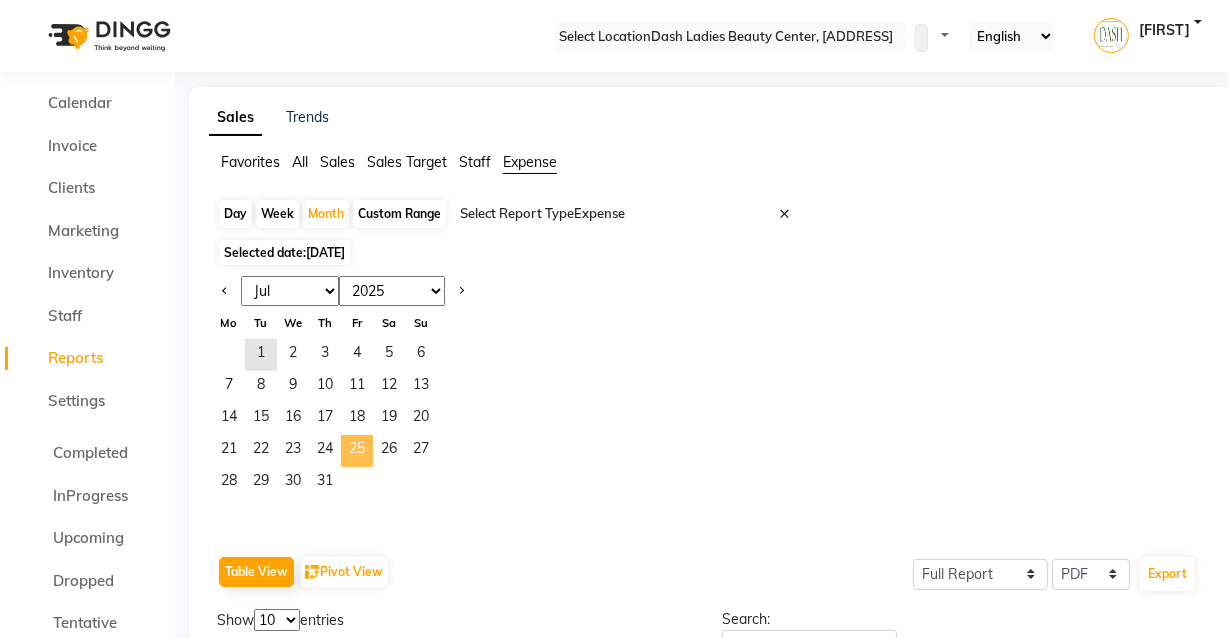 drag, startPoint x: 280, startPoint y: 354, endPoint x: 363, endPoint y: 444, distance: 122.42957 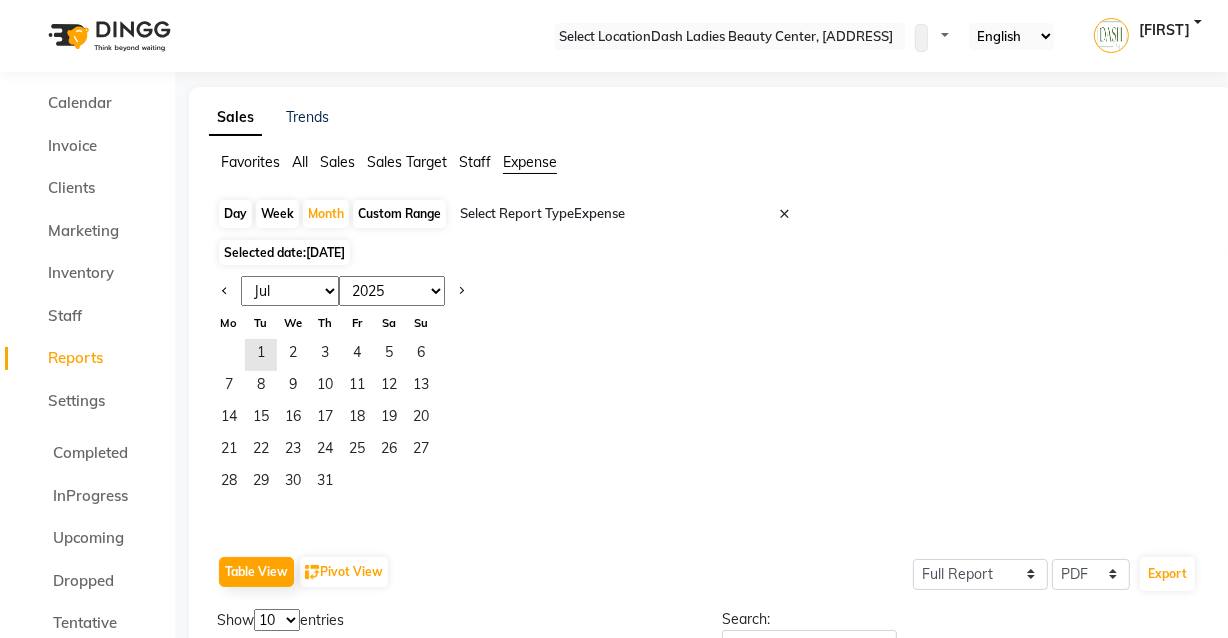 click on "Jan Feb Mar Apr May Jun Jul Aug Sep Oct Nov Dec" at bounding box center [290, 291] 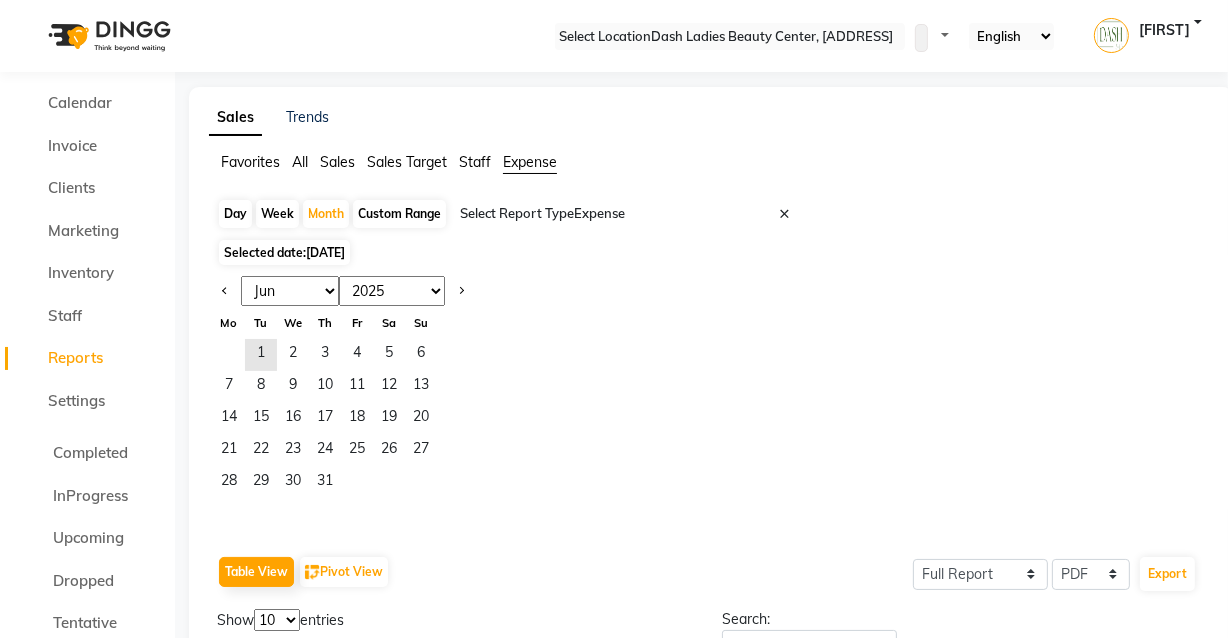 click on "Jan Feb Mar Apr May Jun Jul Aug Sep Oct Nov Dec" at bounding box center [290, 291] 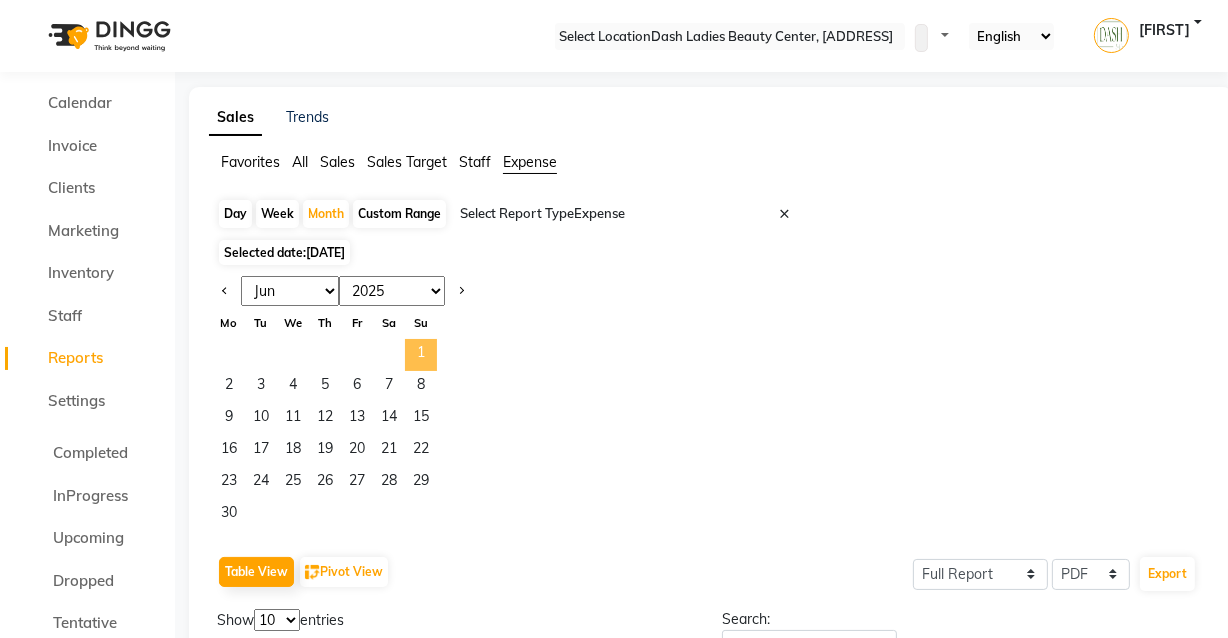 click on "1" at bounding box center (421, 355) 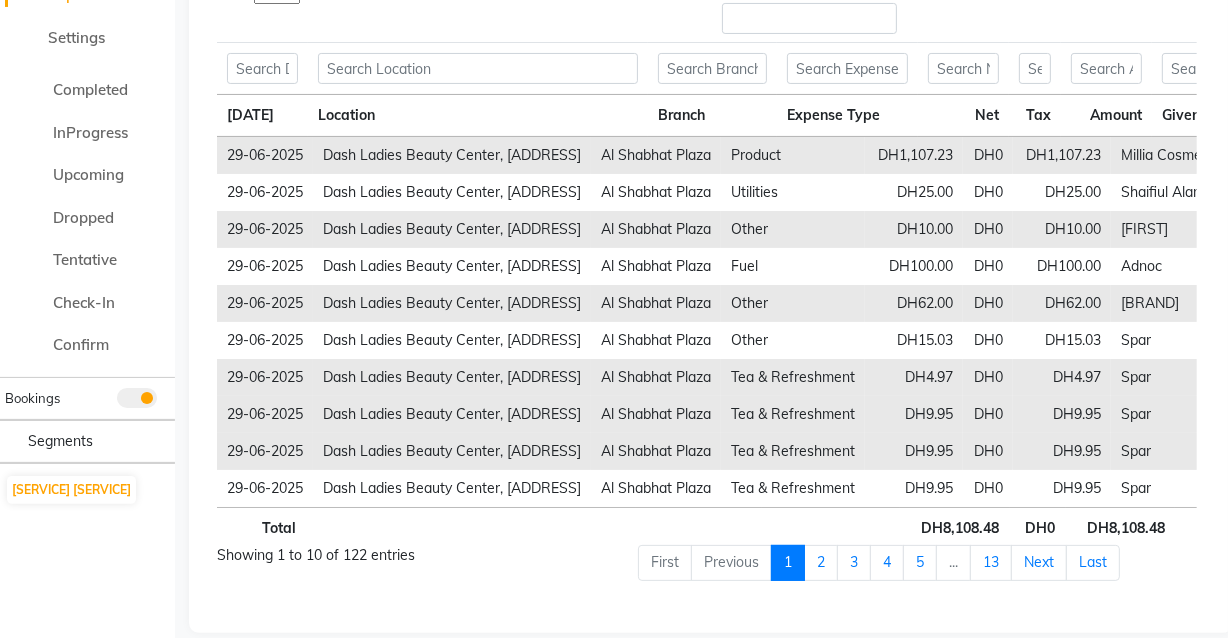 scroll, scrollTop: 394, scrollLeft: 0, axis: vertical 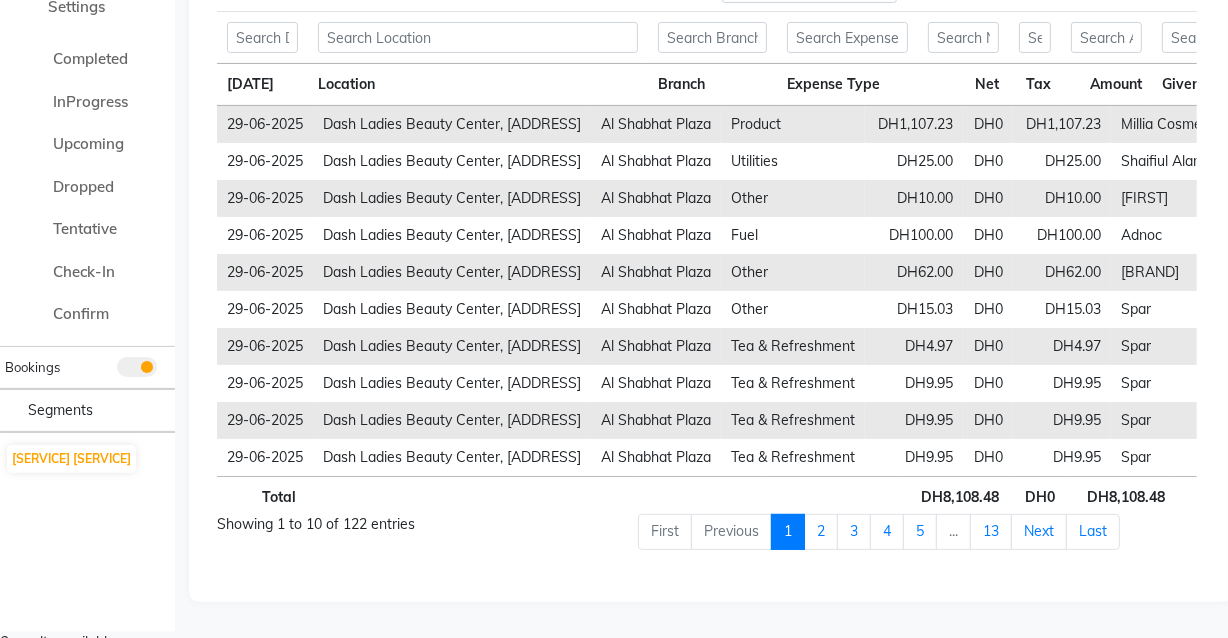 click on "[DATE]" at bounding box center [262, 85] 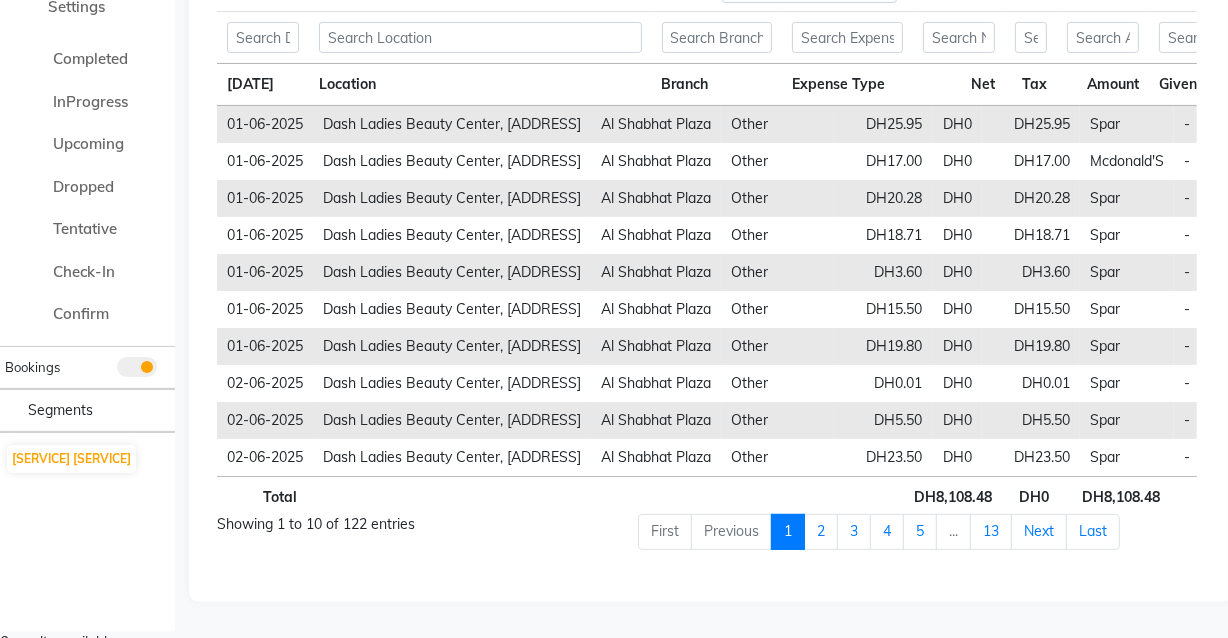 click on "01-06-2025" at bounding box center (265, 124) 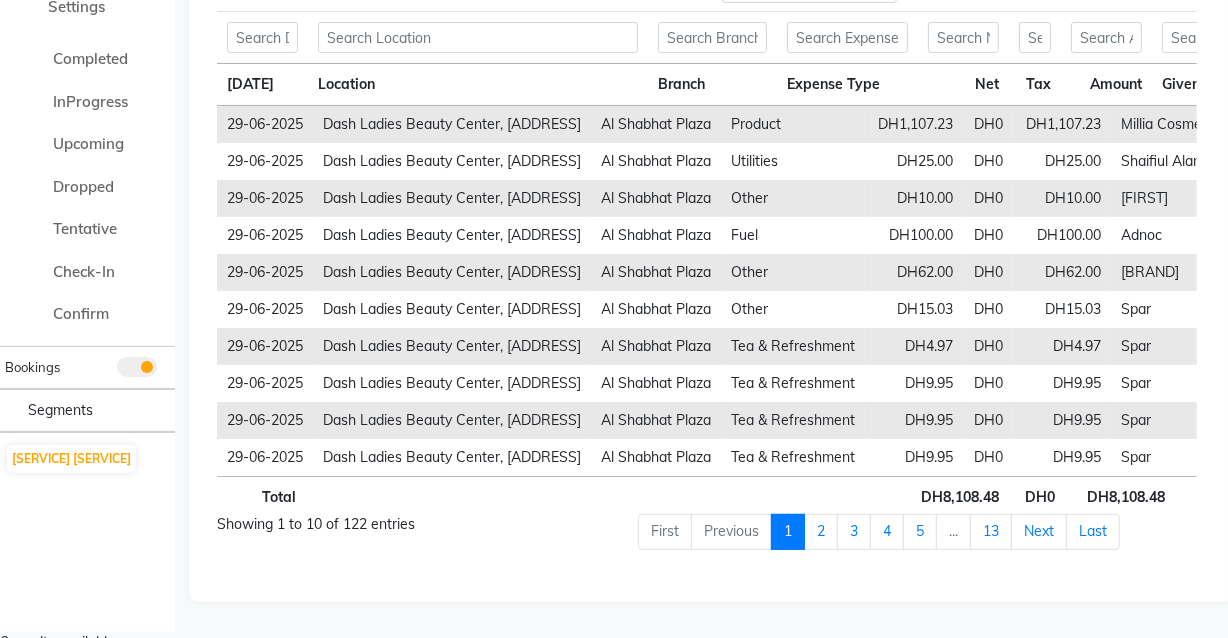 click on "29-06-2025" at bounding box center [265, 124] 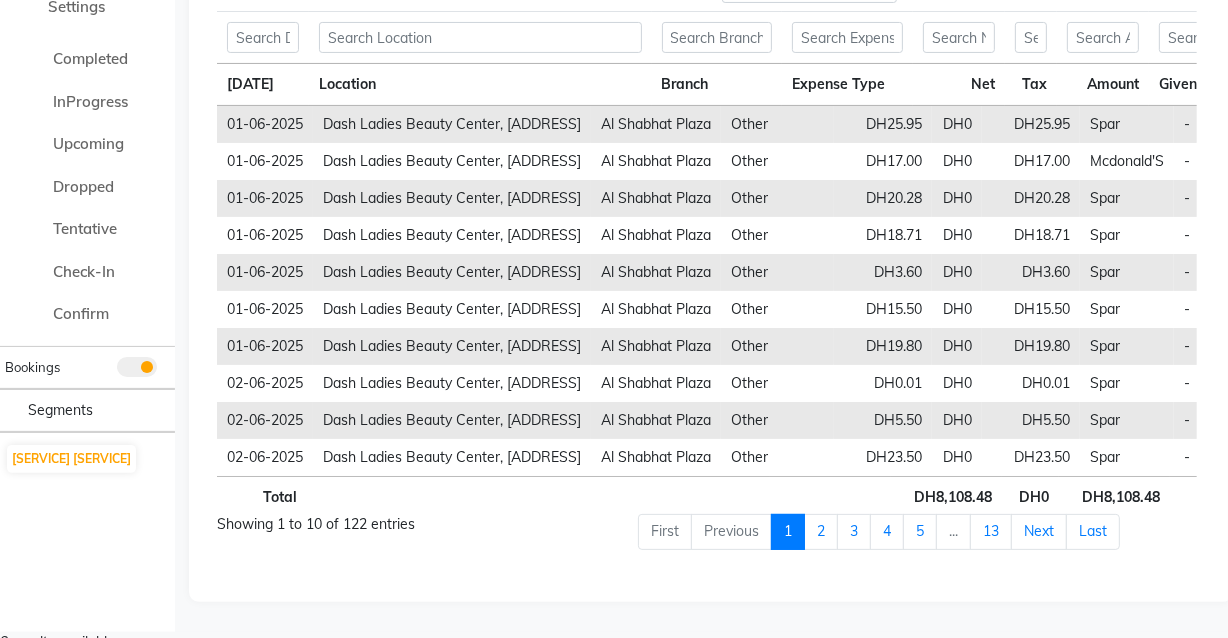 click on "[DATE]" at bounding box center (263, 85) 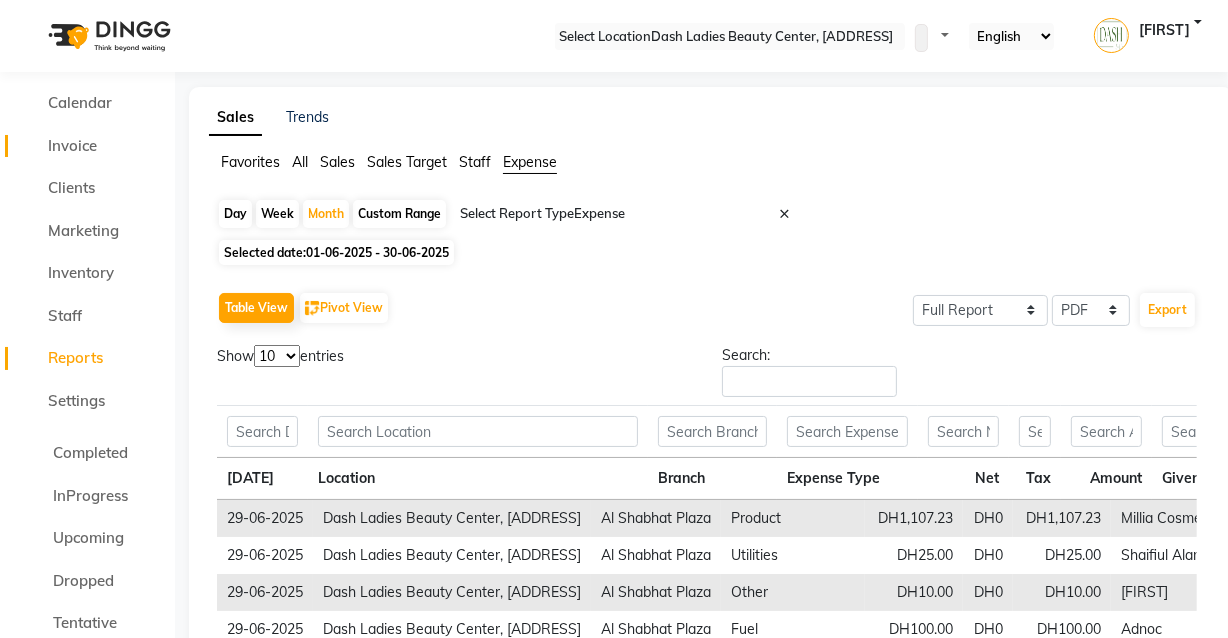 click on "Invoice" at bounding box center [72, 145] 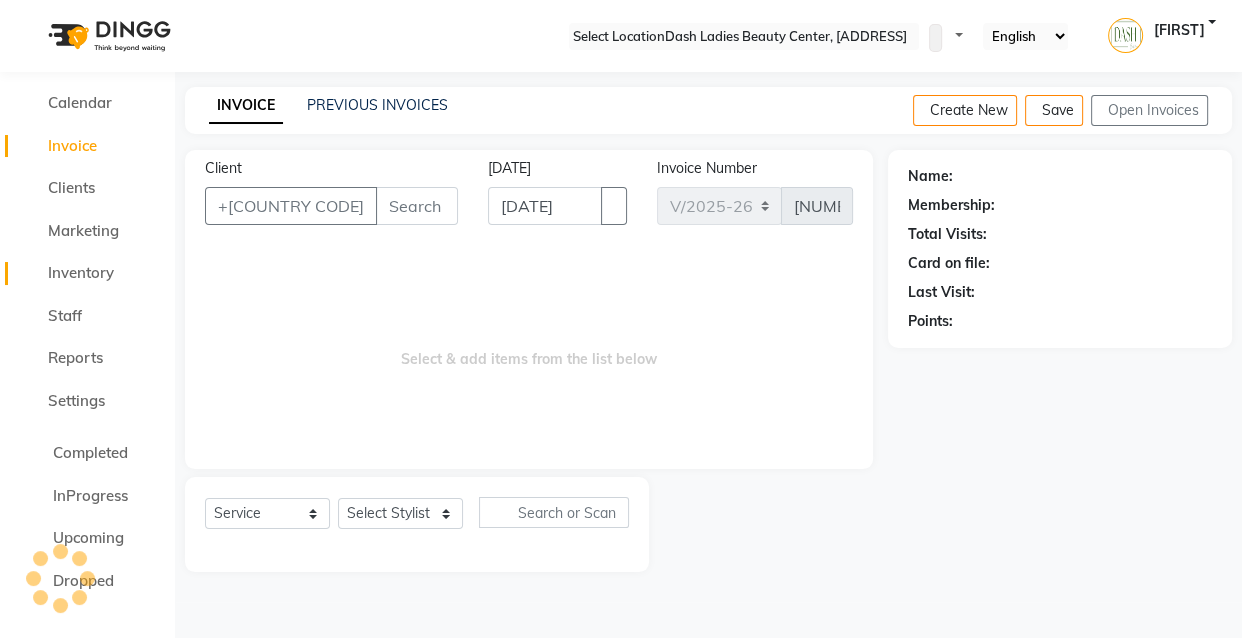 click on "Inventory" at bounding box center (81, 272) 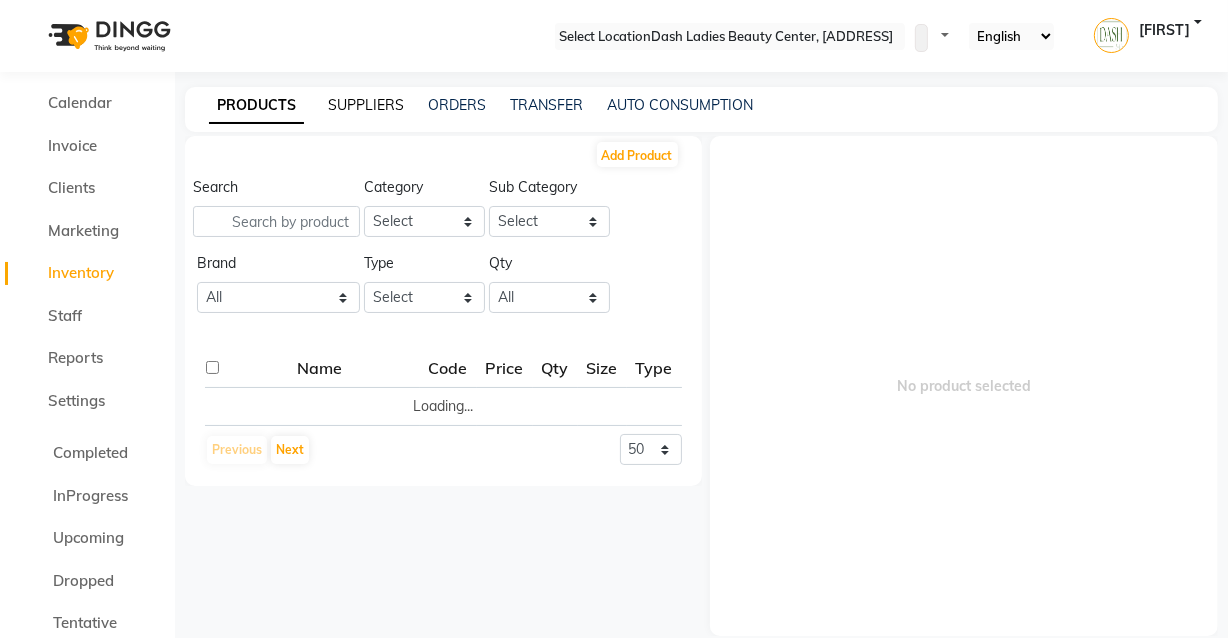 click on "SUPPLIERS" at bounding box center [366, 105] 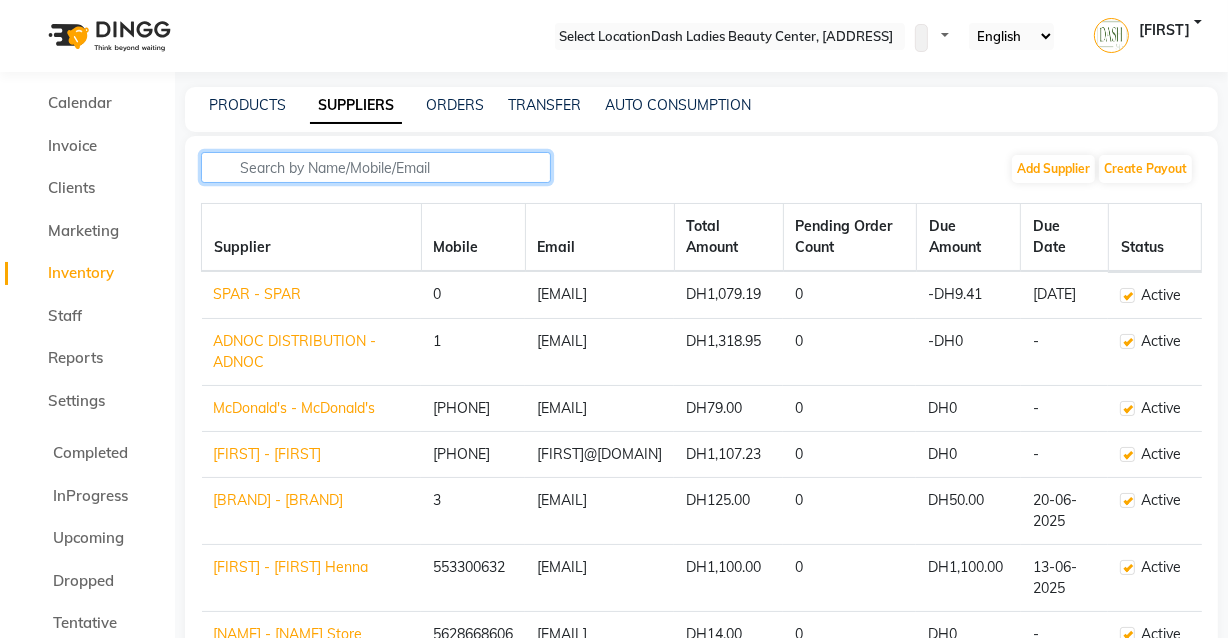 click at bounding box center [376, 167] 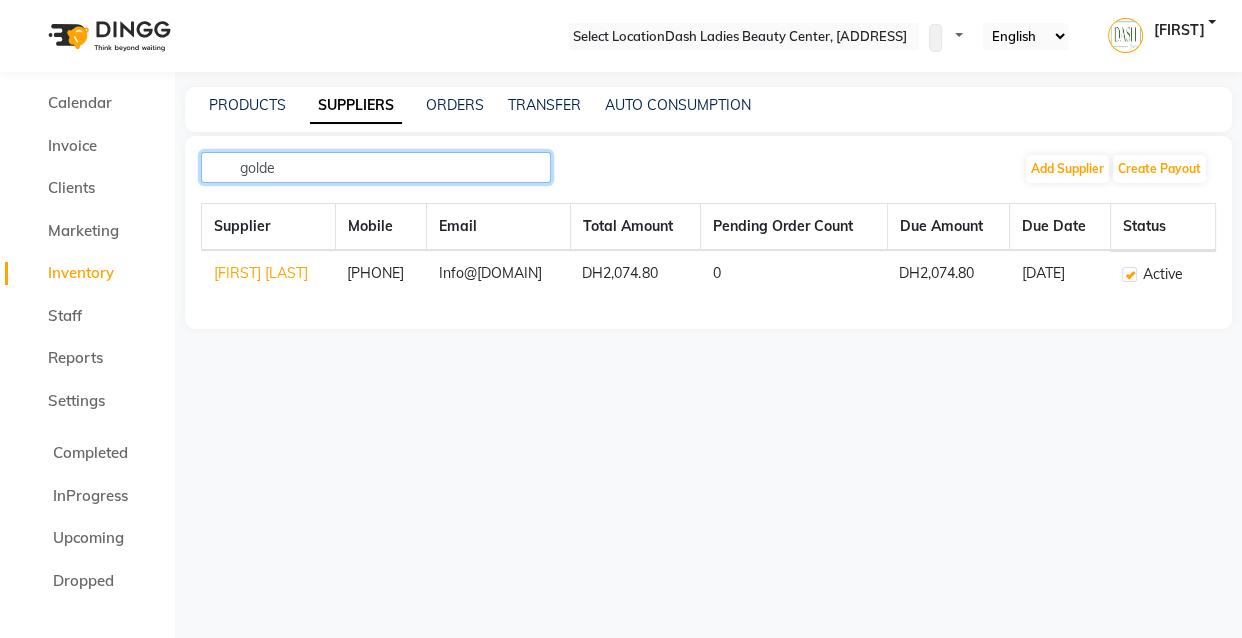 type on "golde" 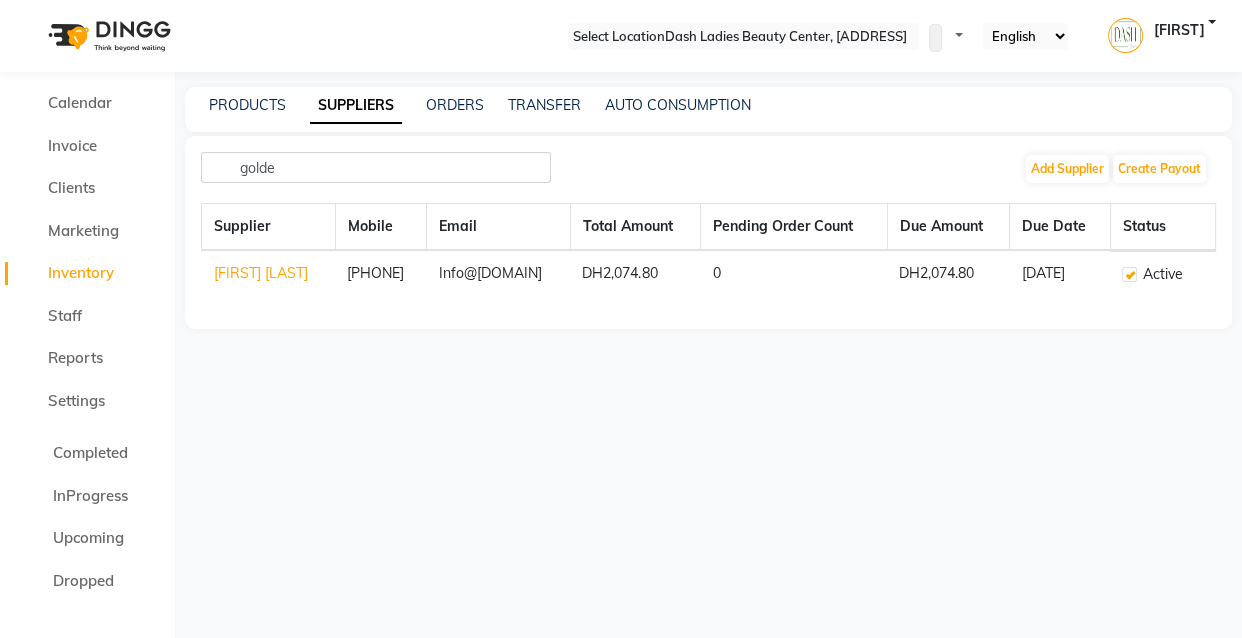 click on "[FIRST] [LAST]" at bounding box center [269, 273] 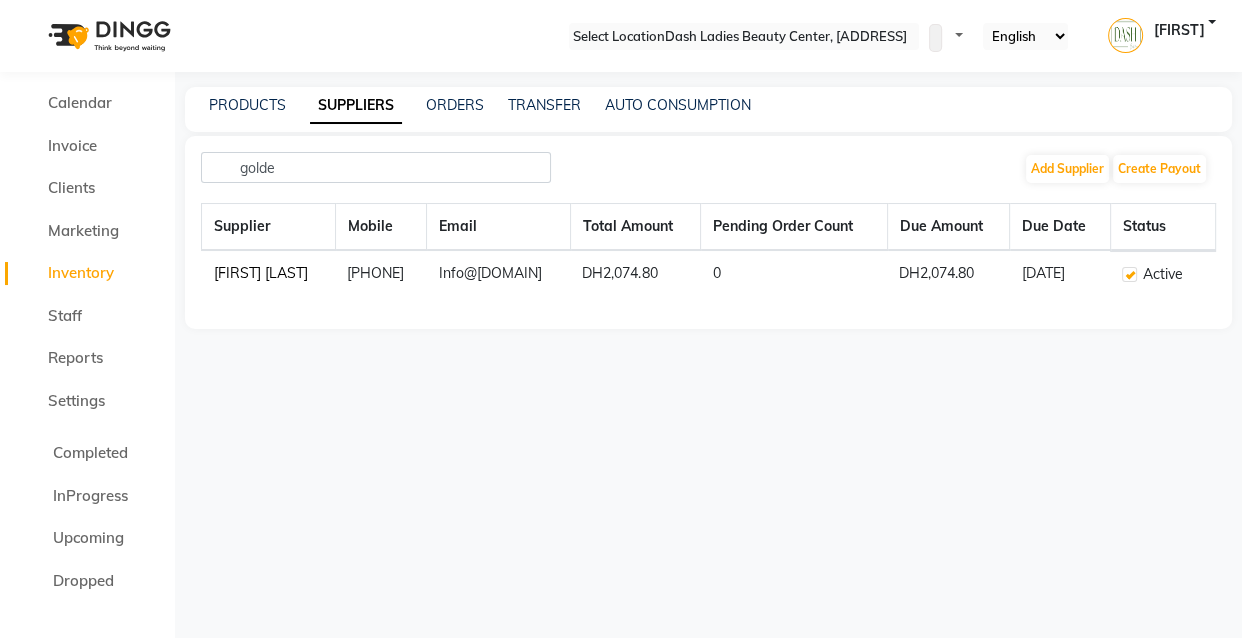 click on "[FIRST] [LAST]" at bounding box center [261, 273] 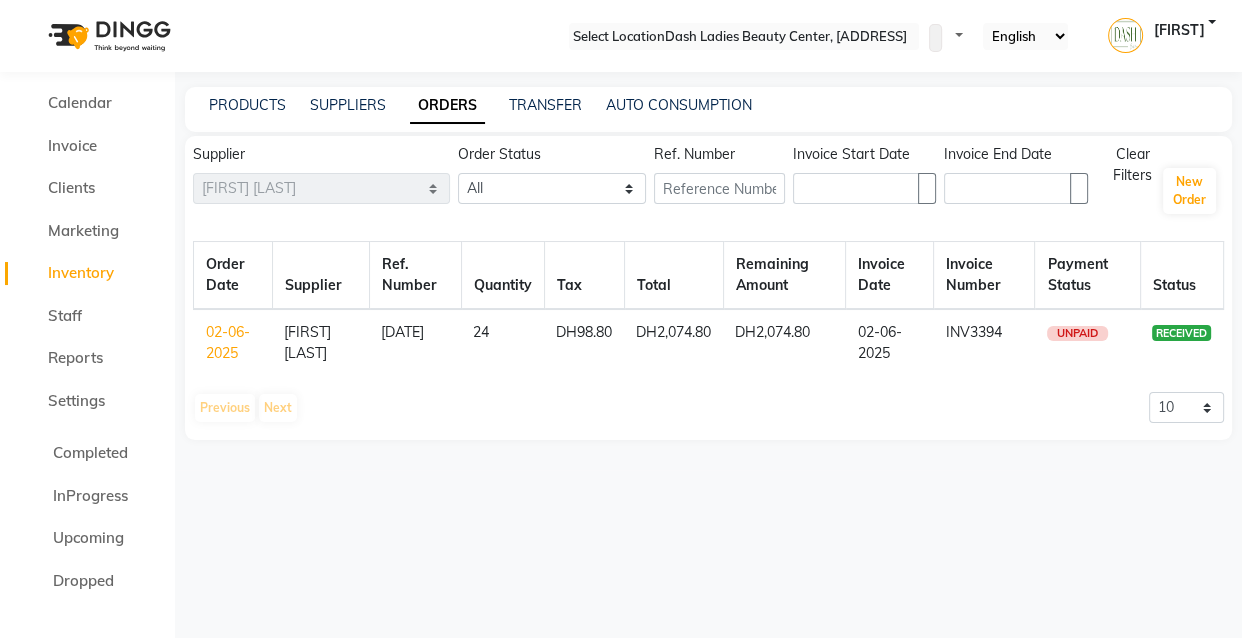 click on "[DATE]" at bounding box center (415, 342) 